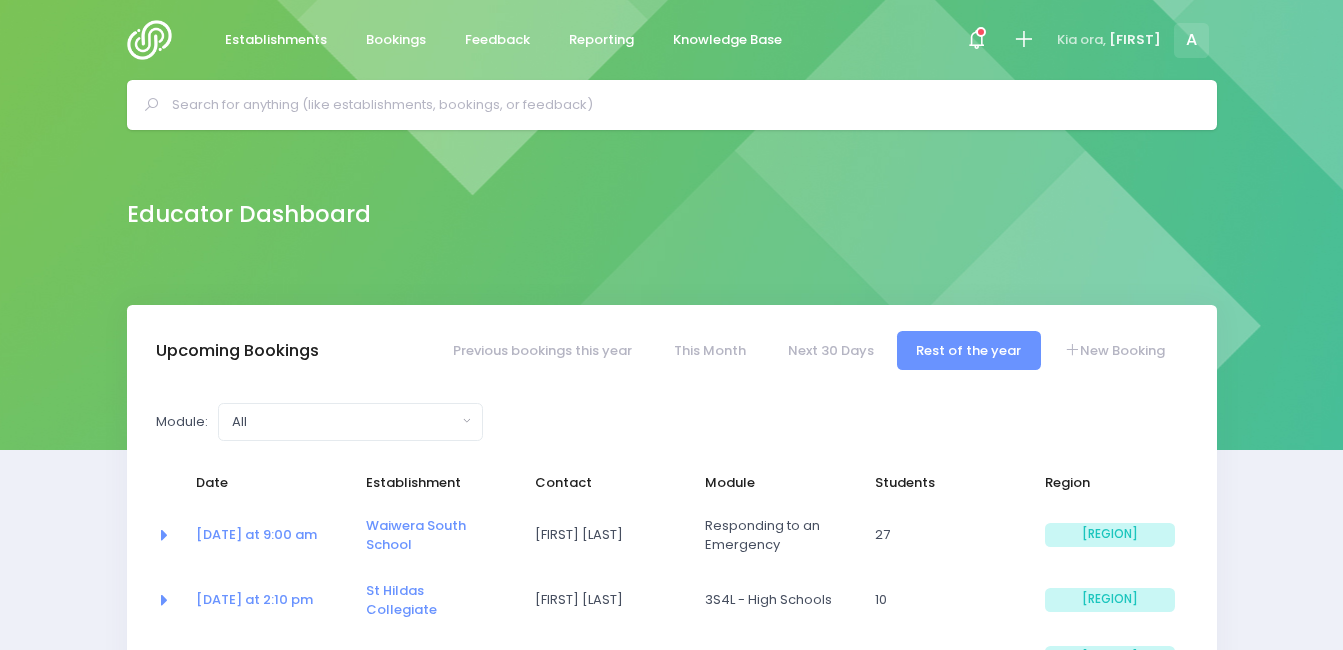 select on "5" 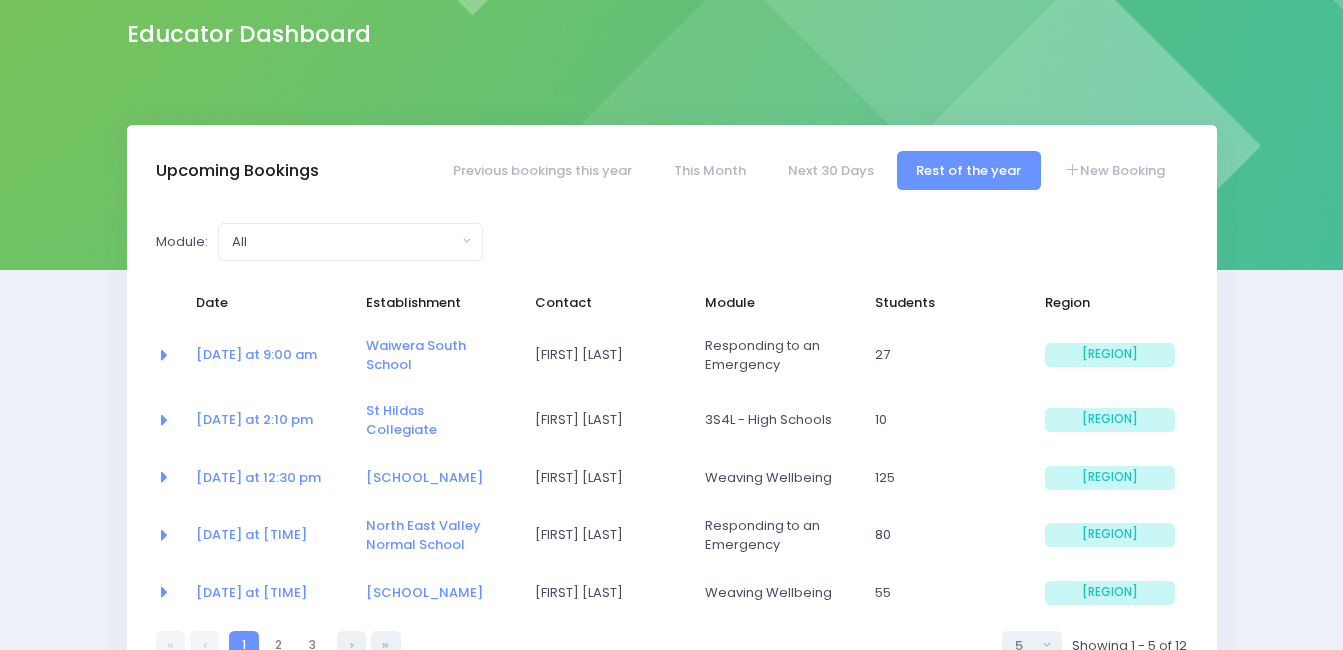 scroll, scrollTop: 179, scrollLeft: 0, axis: vertical 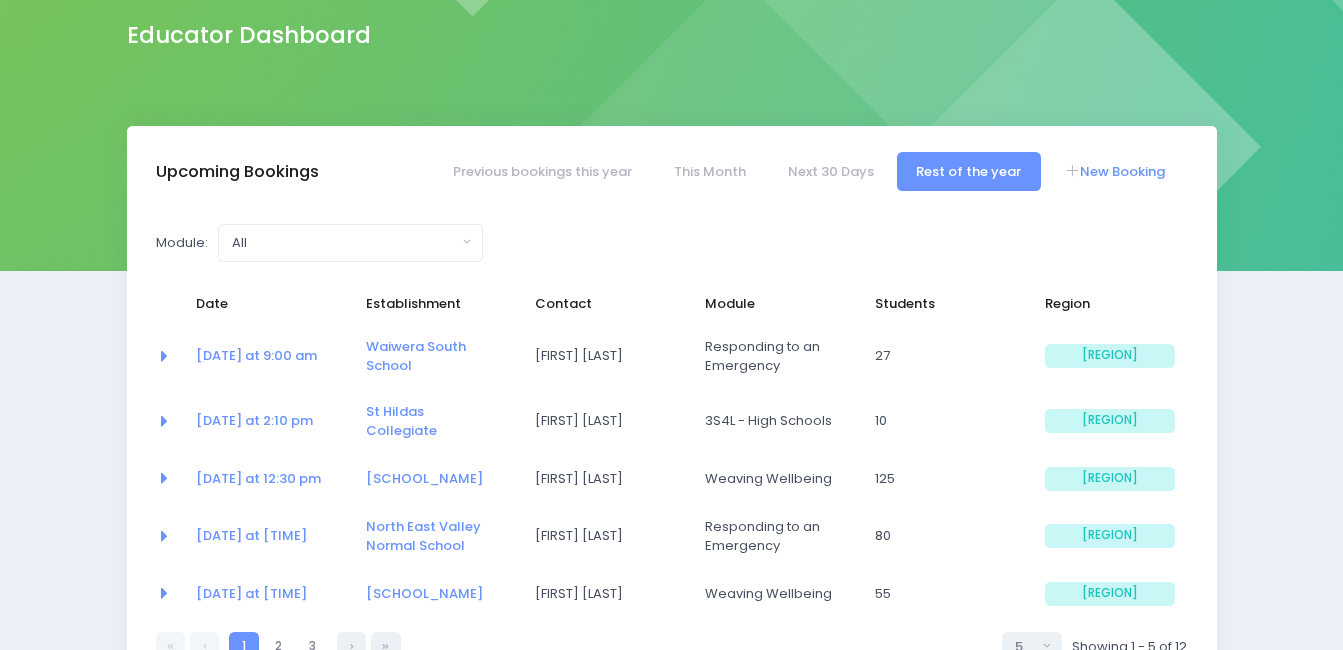 click on "New Booking" at bounding box center (1114, 171) 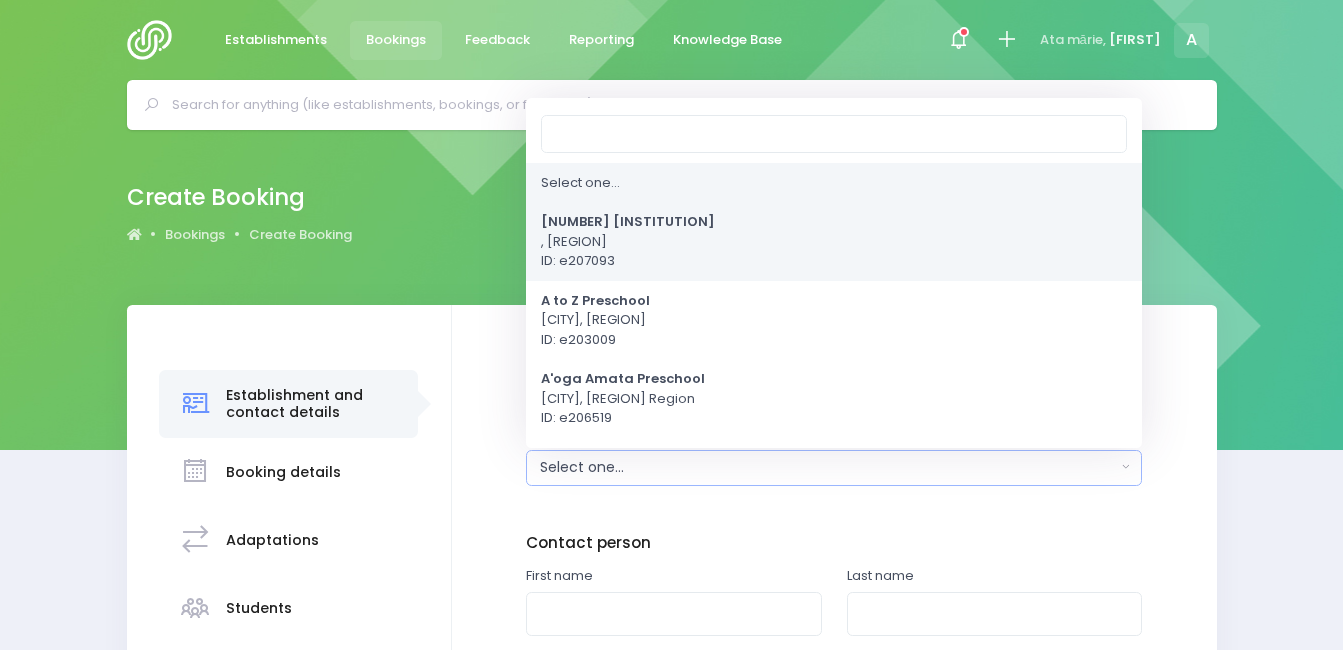scroll, scrollTop: 0, scrollLeft: 0, axis: both 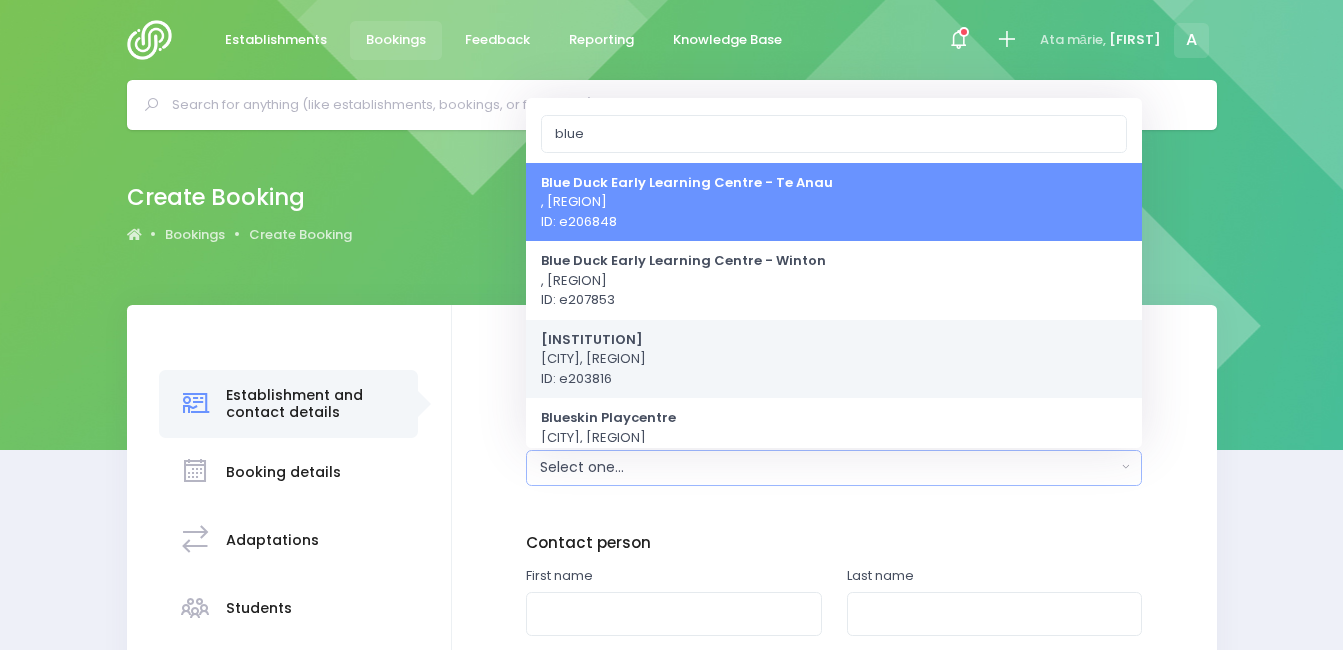 type on "blue" 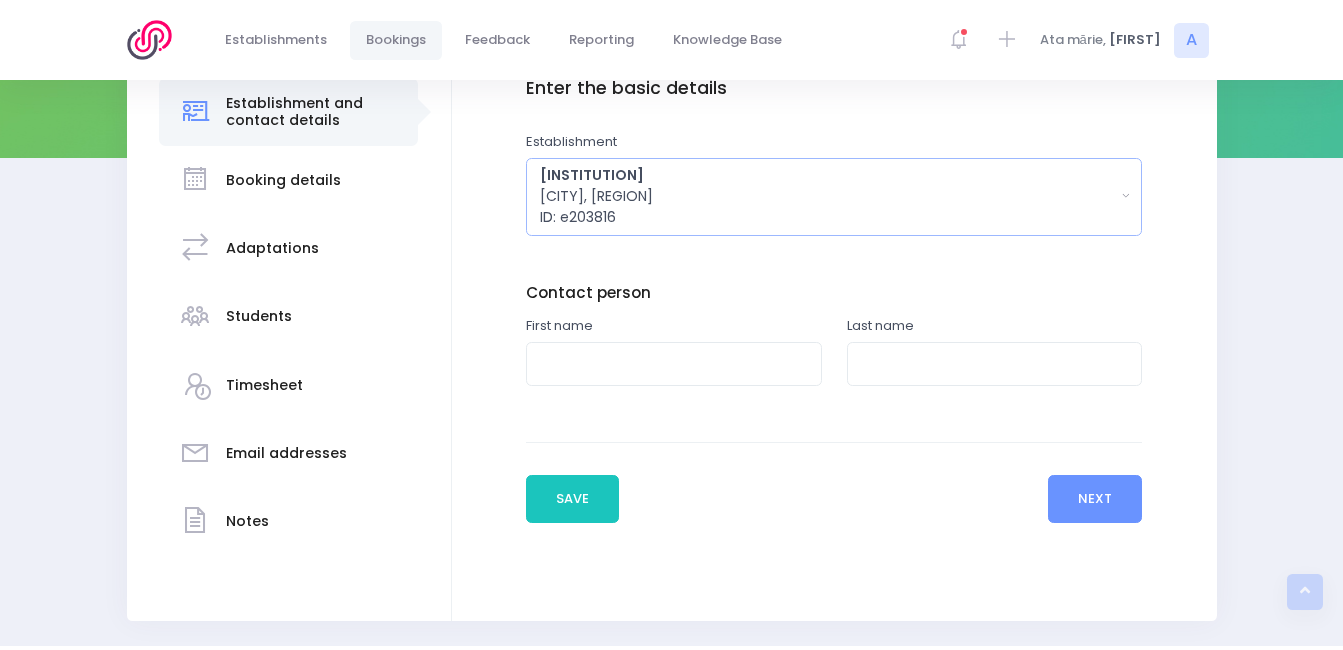 scroll, scrollTop: 353, scrollLeft: 0, axis: vertical 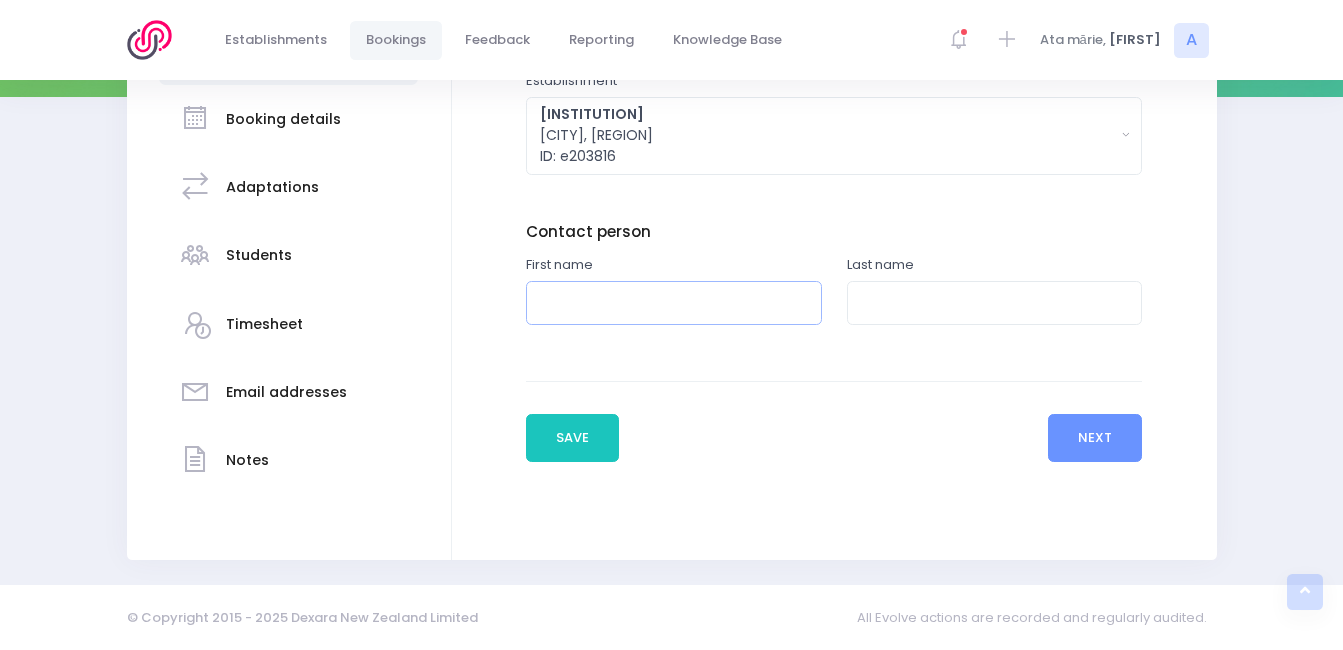 click at bounding box center [674, 303] 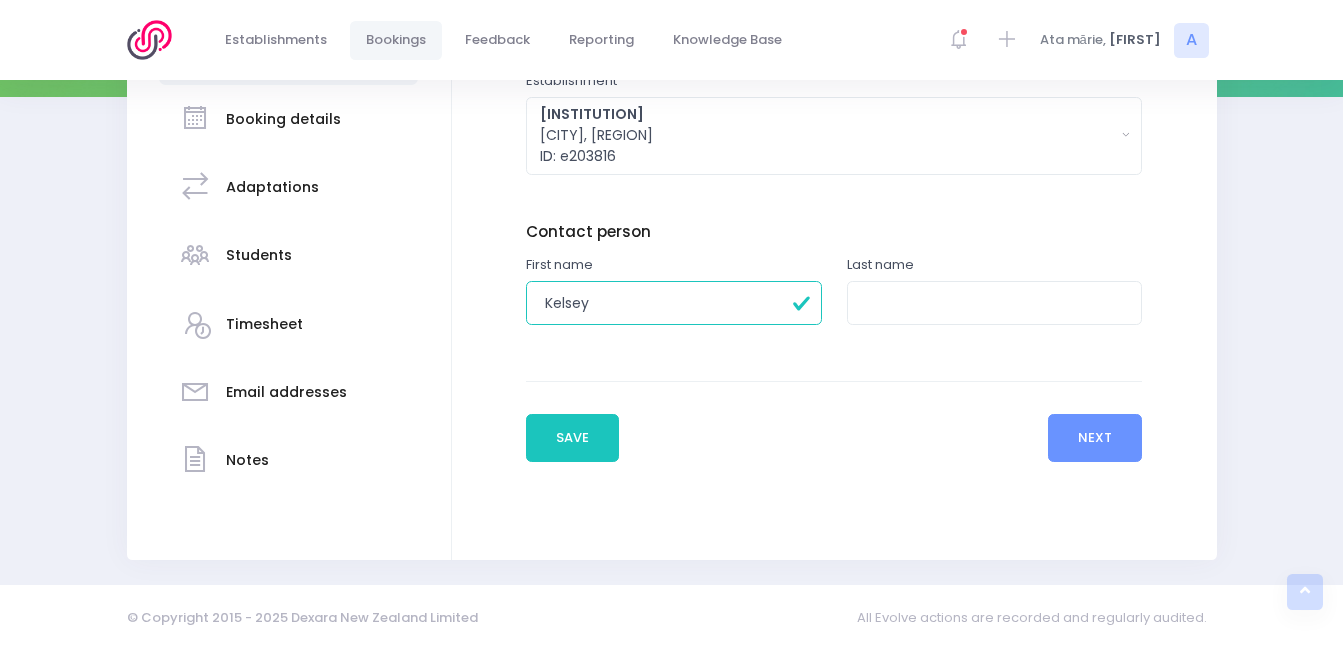type on "Kelsey" 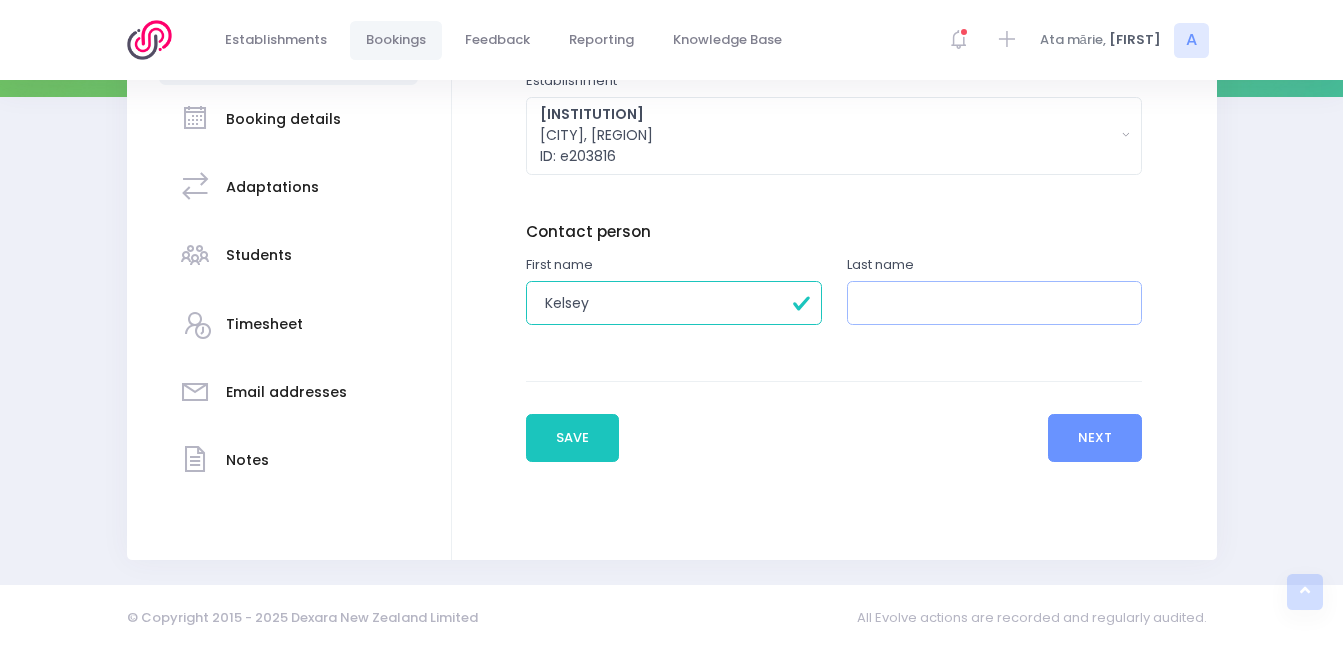 click at bounding box center [995, 303] 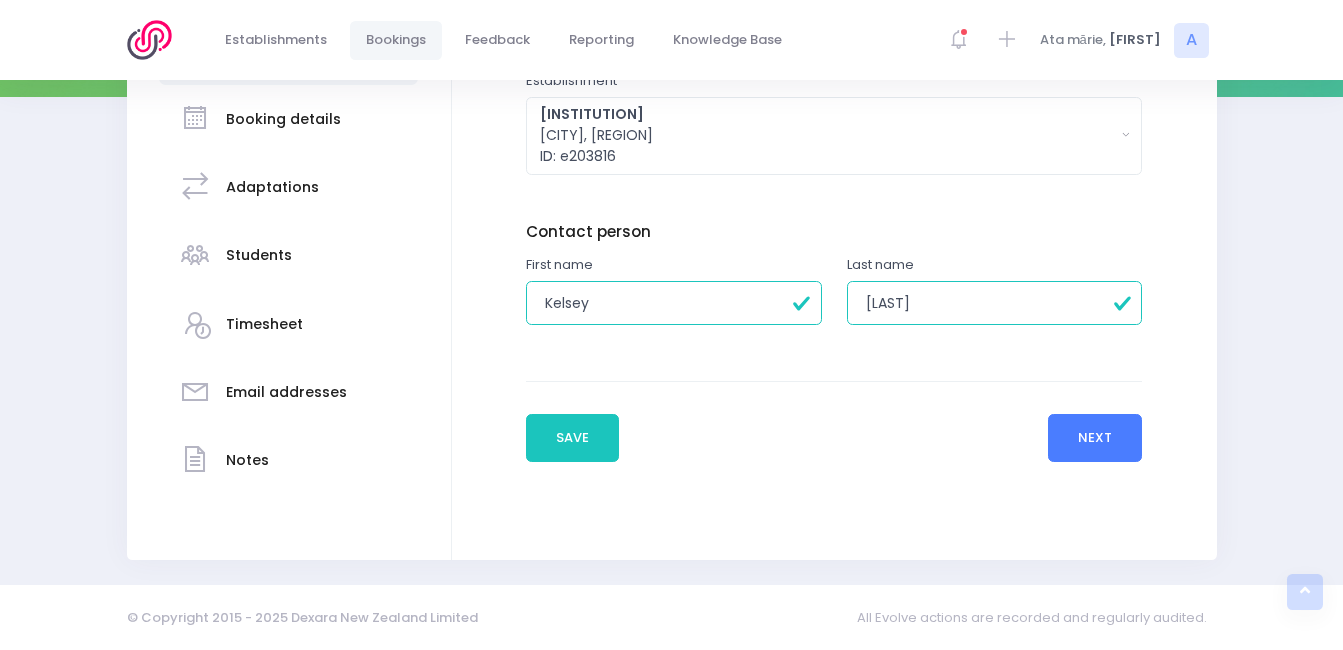 type on "O'Connor" 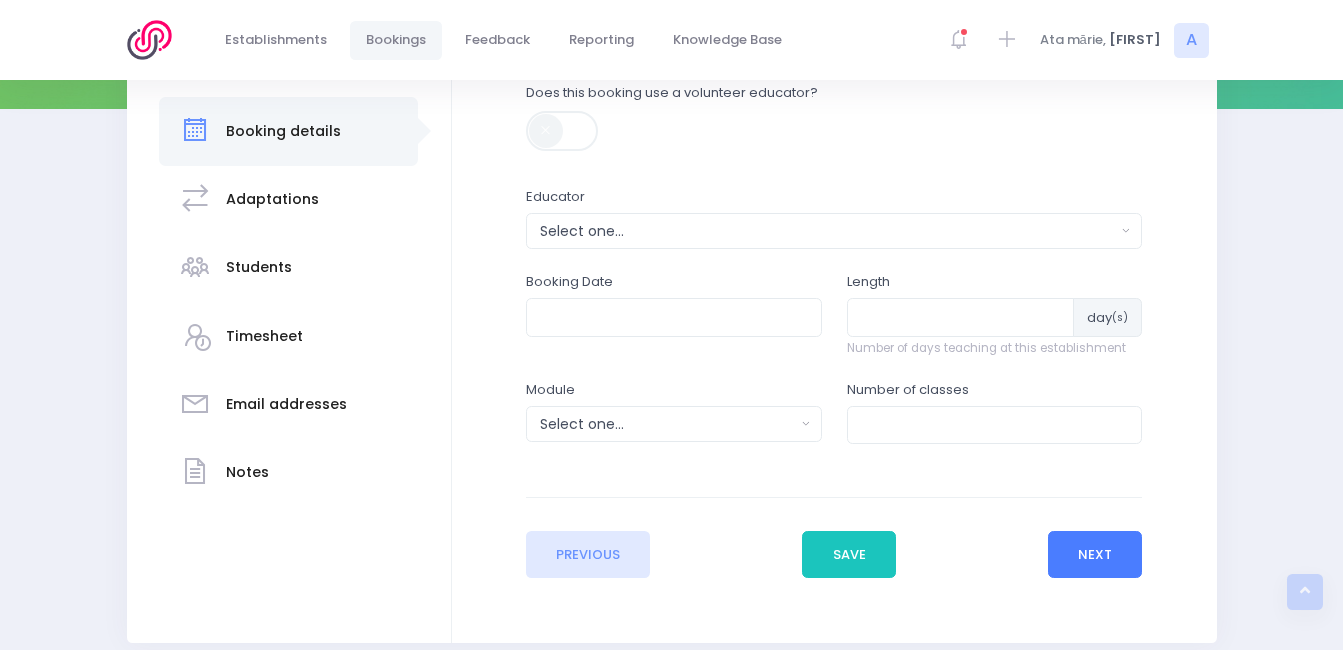 scroll, scrollTop: 342, scrollLeft: 0, axis: vertical 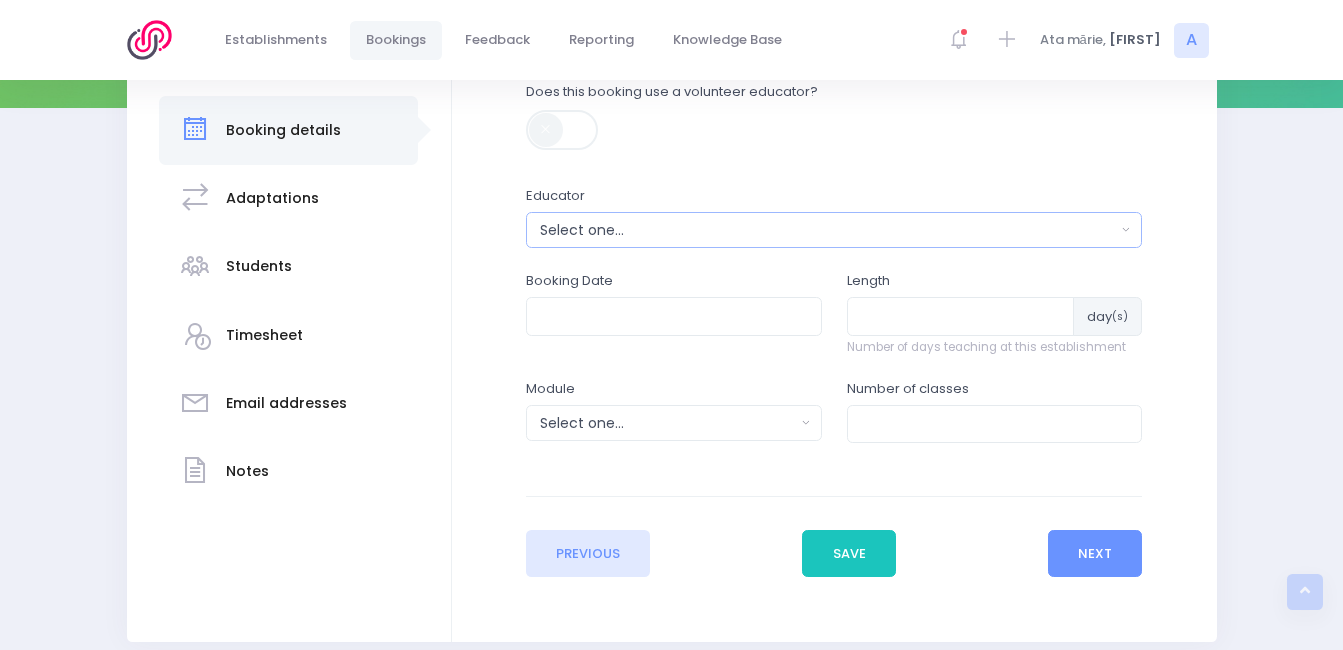 click on "Select one..." at bounding box center (828, 230) 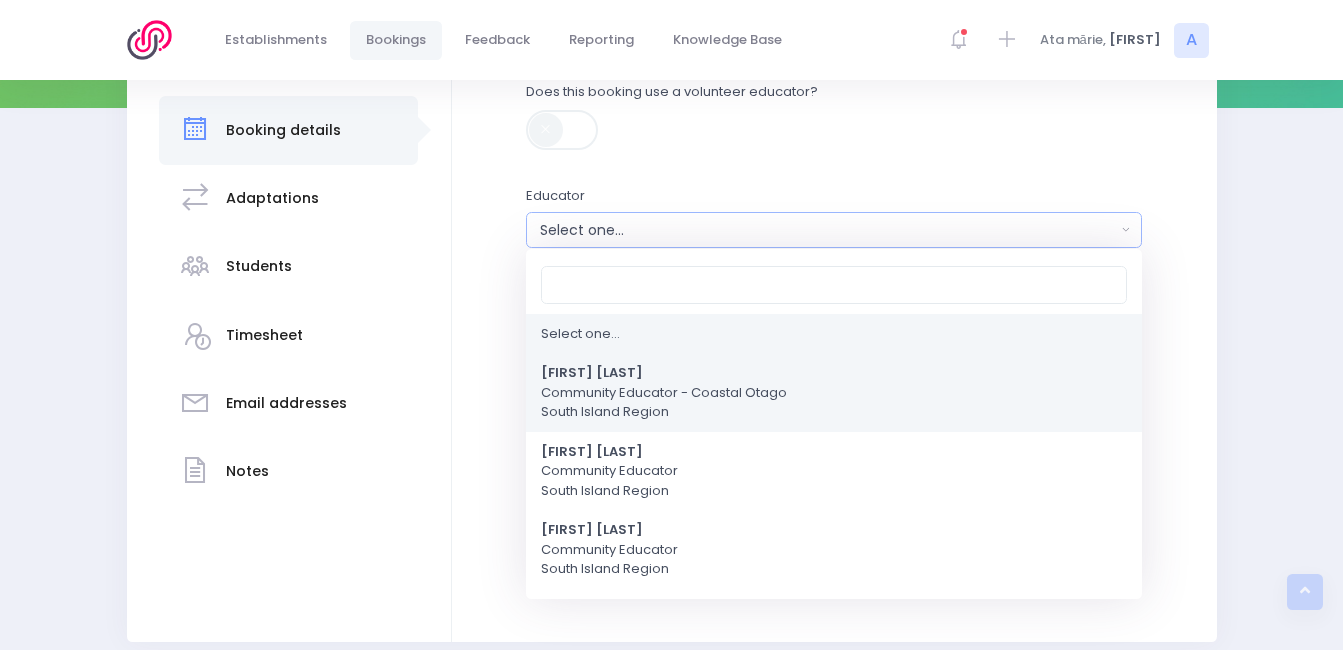 click on "Amy Lucas Community Educator - Coastal Otago South Island Region" at bounding box center [664, 393] 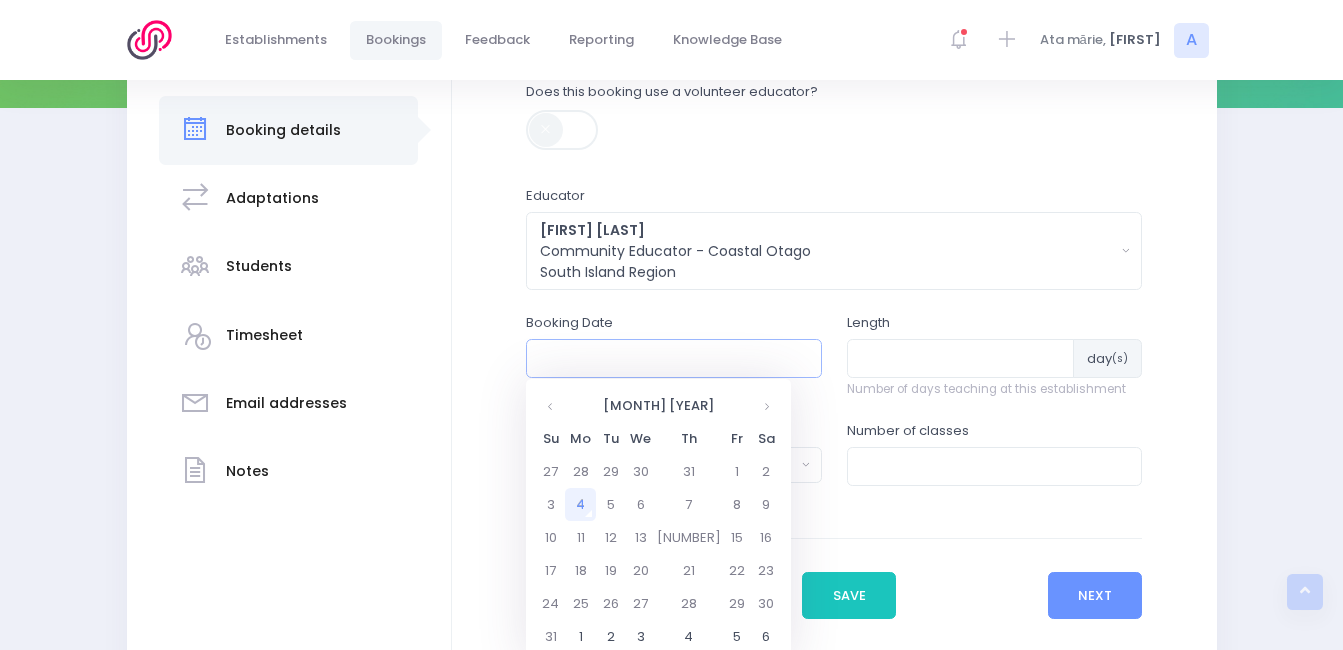 click at bounding box center [674, 358] 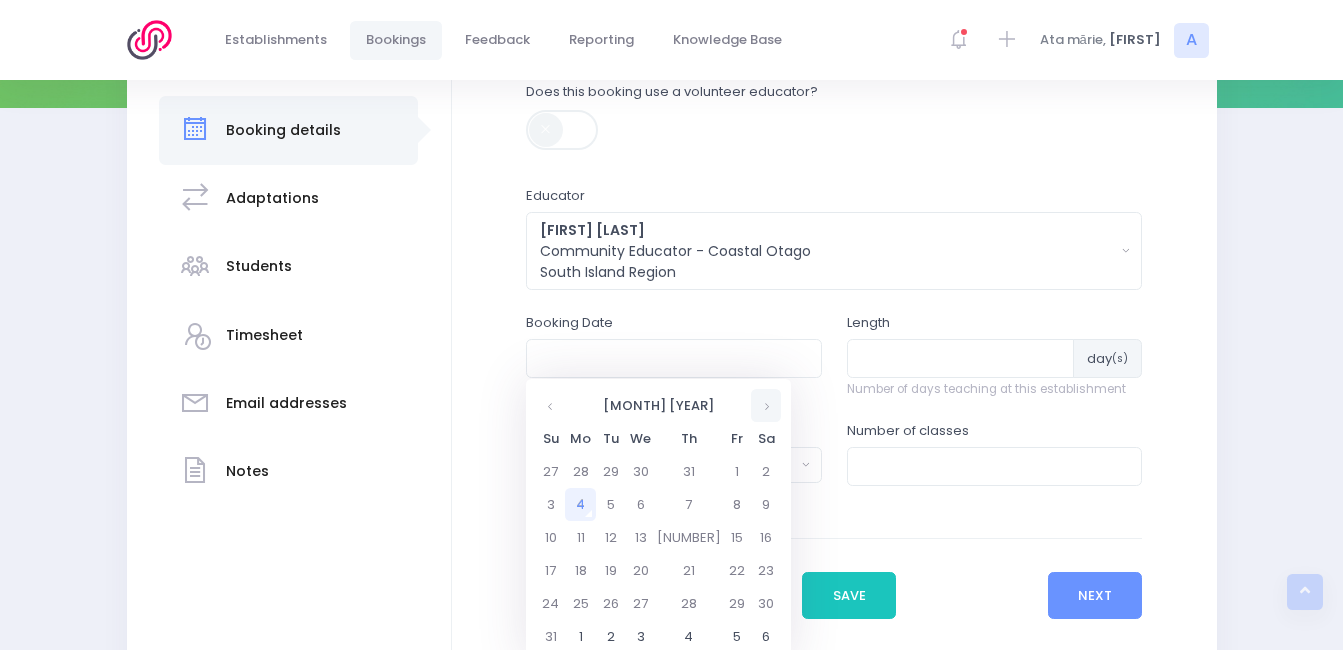 click at bounding box center (766, 405) 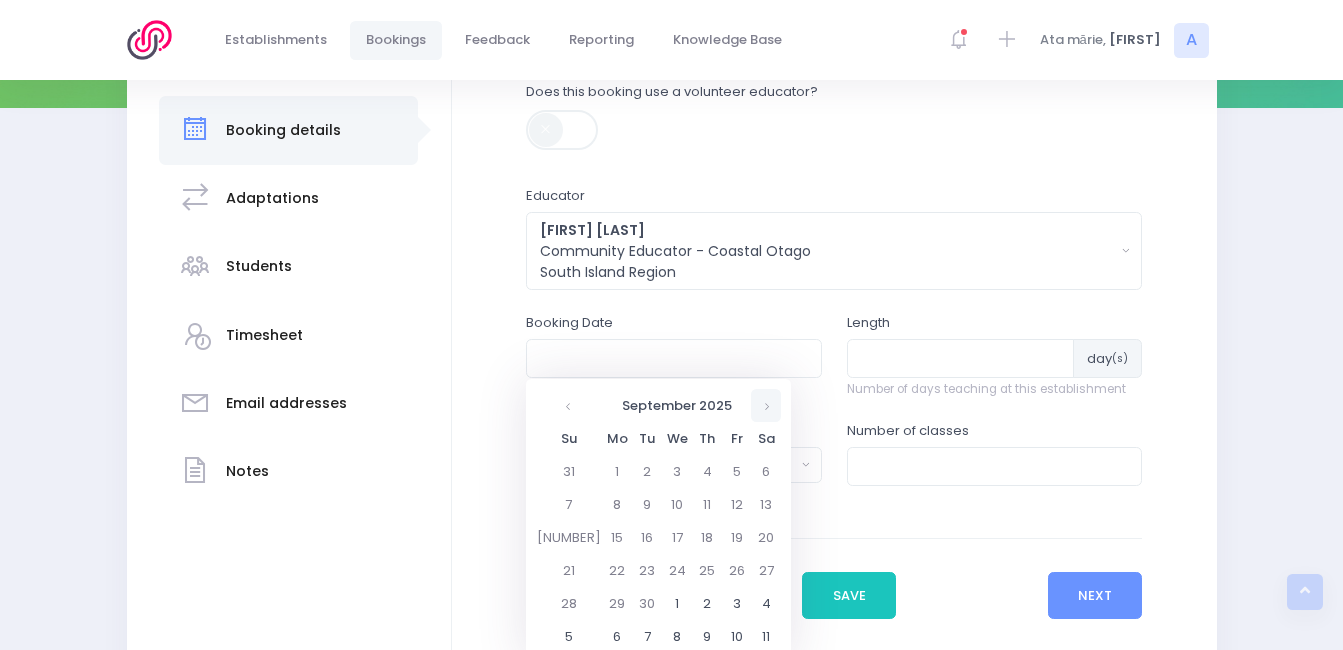 click at bounding box center [766, 405] 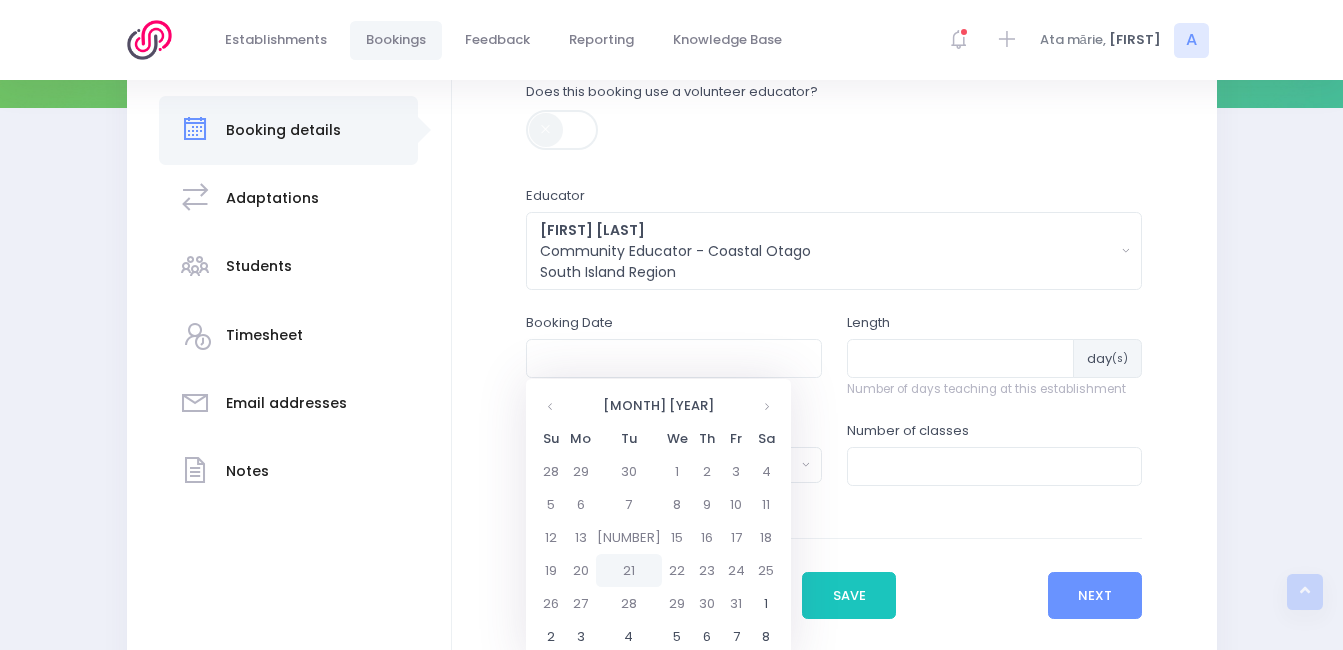 click on "21" at bounding box center (629, 570) 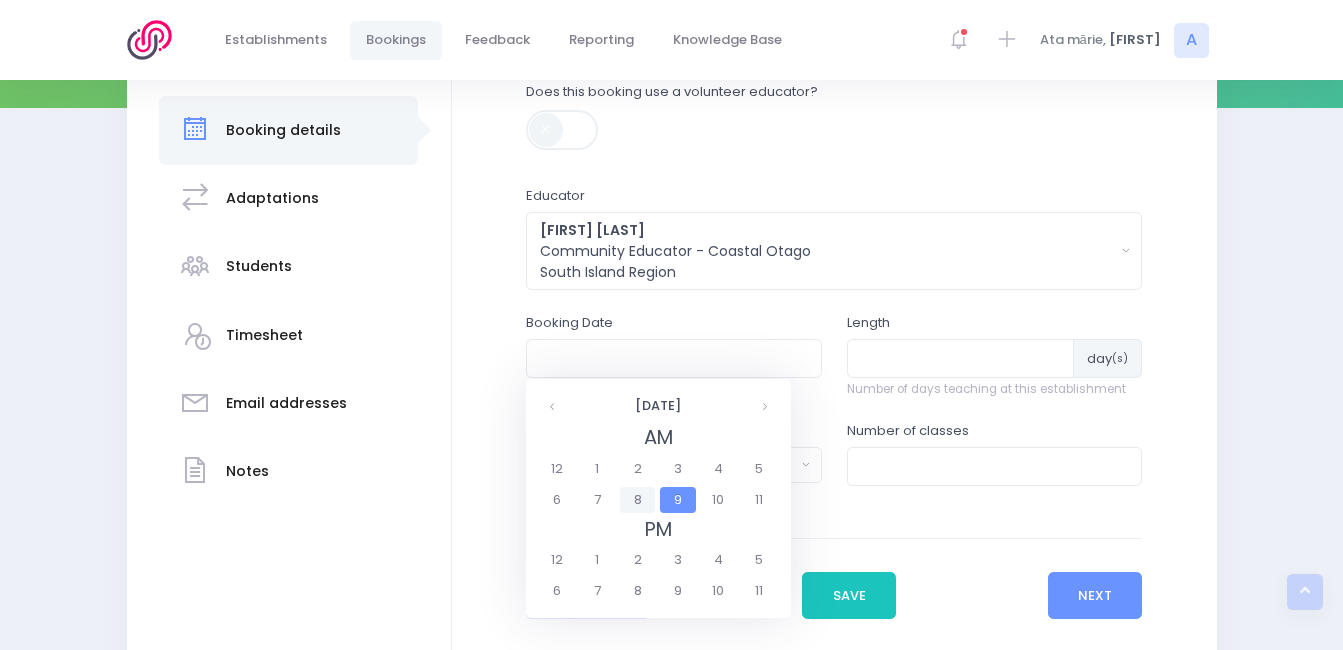 click on "8" at bounding box center [637, 500] 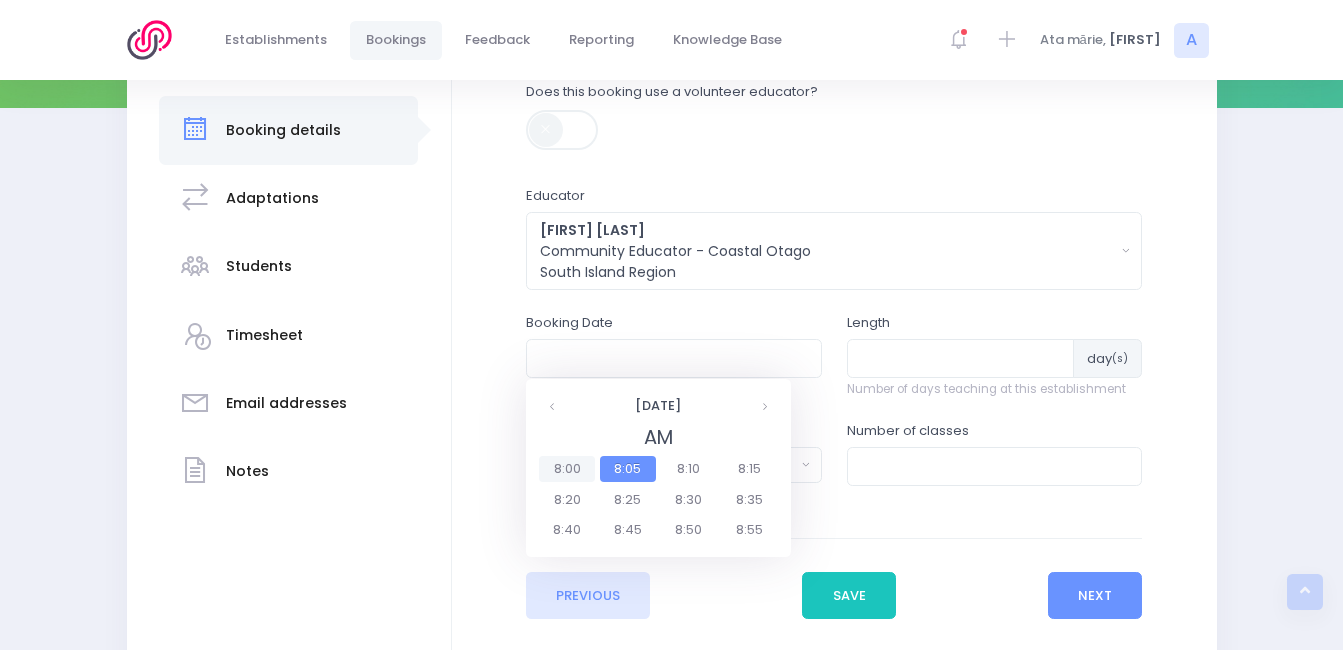 click on "8:00" at bounding box center [567, 469] 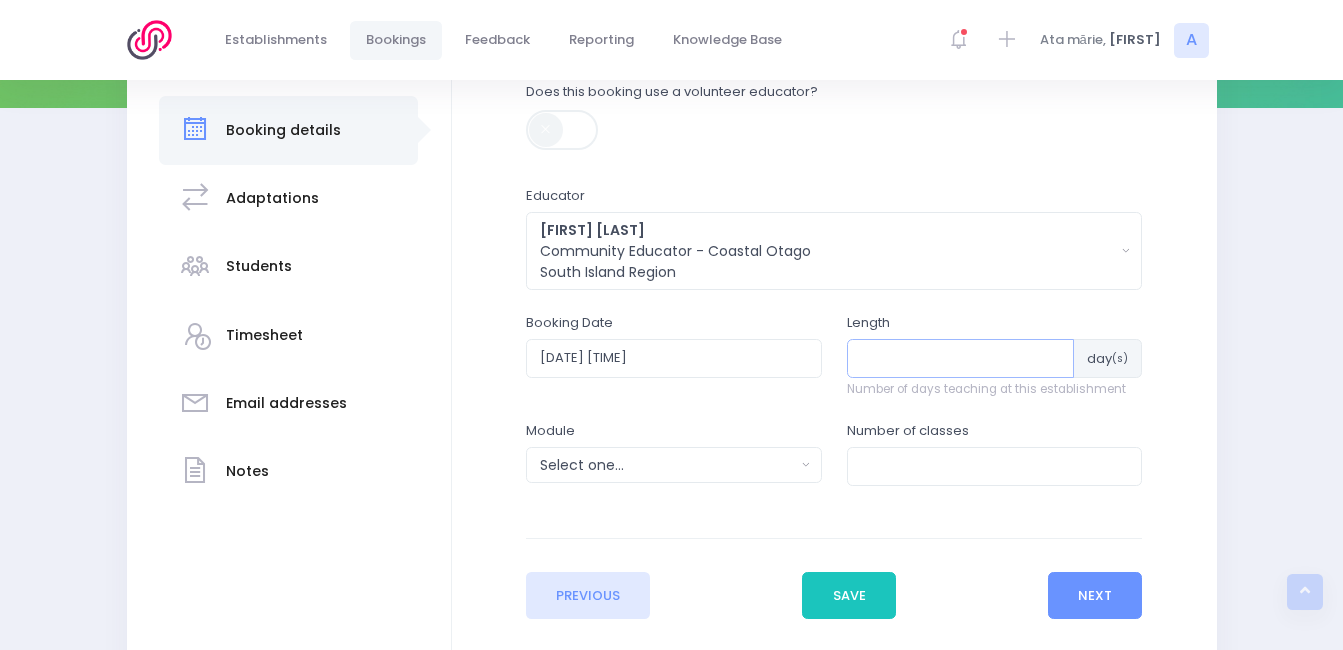 click at bounding box center [961, 358] 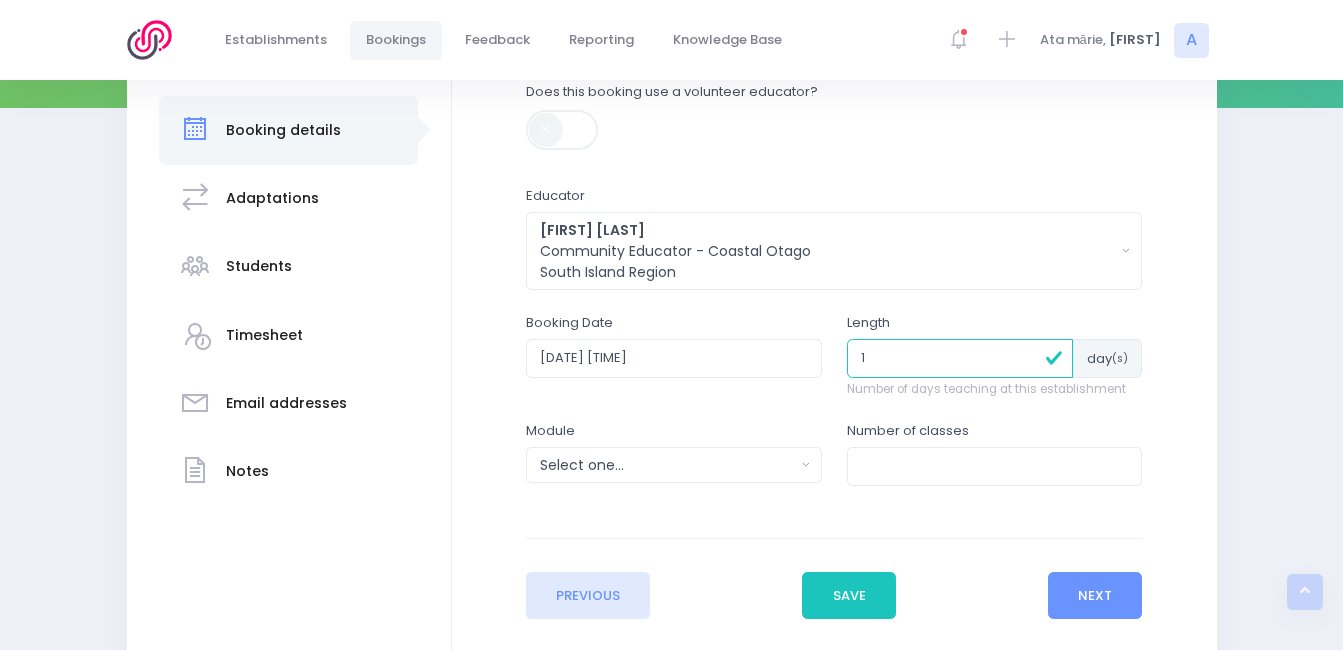 type on "[NUMBER]" 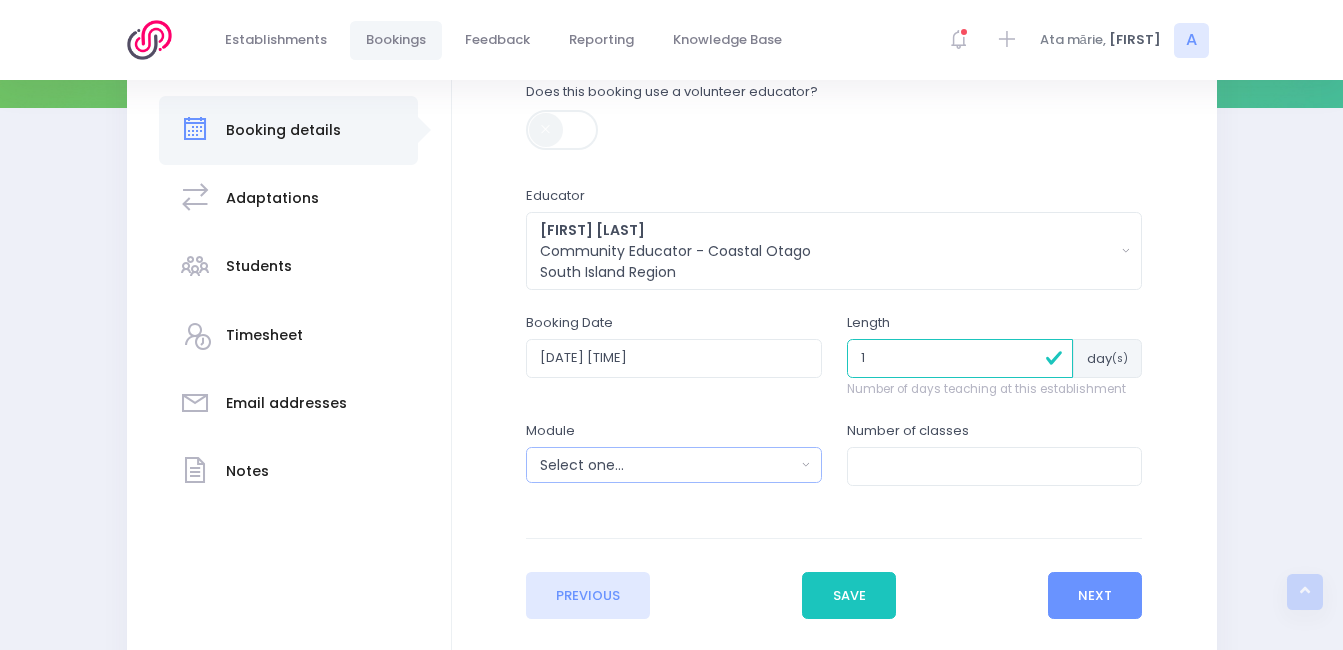 click on "Select one..." at bounding box center [667, 465] 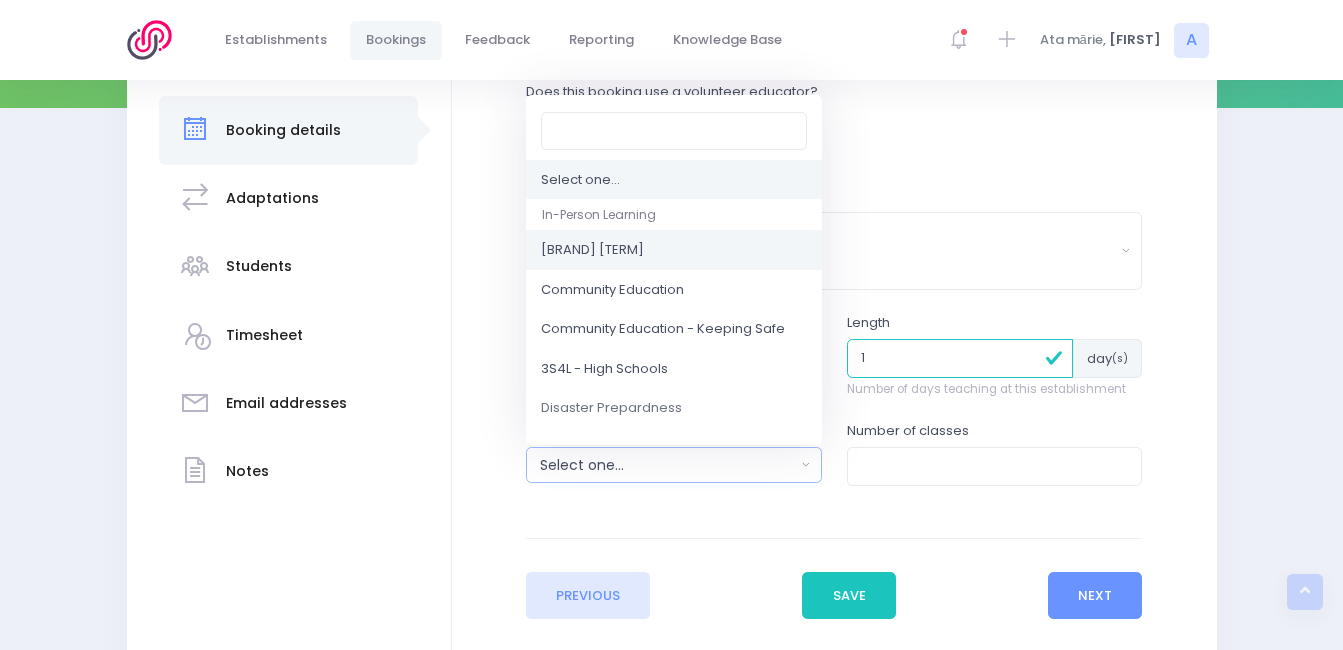 click on "Clued up Camper" at bounding box center [592, 251] 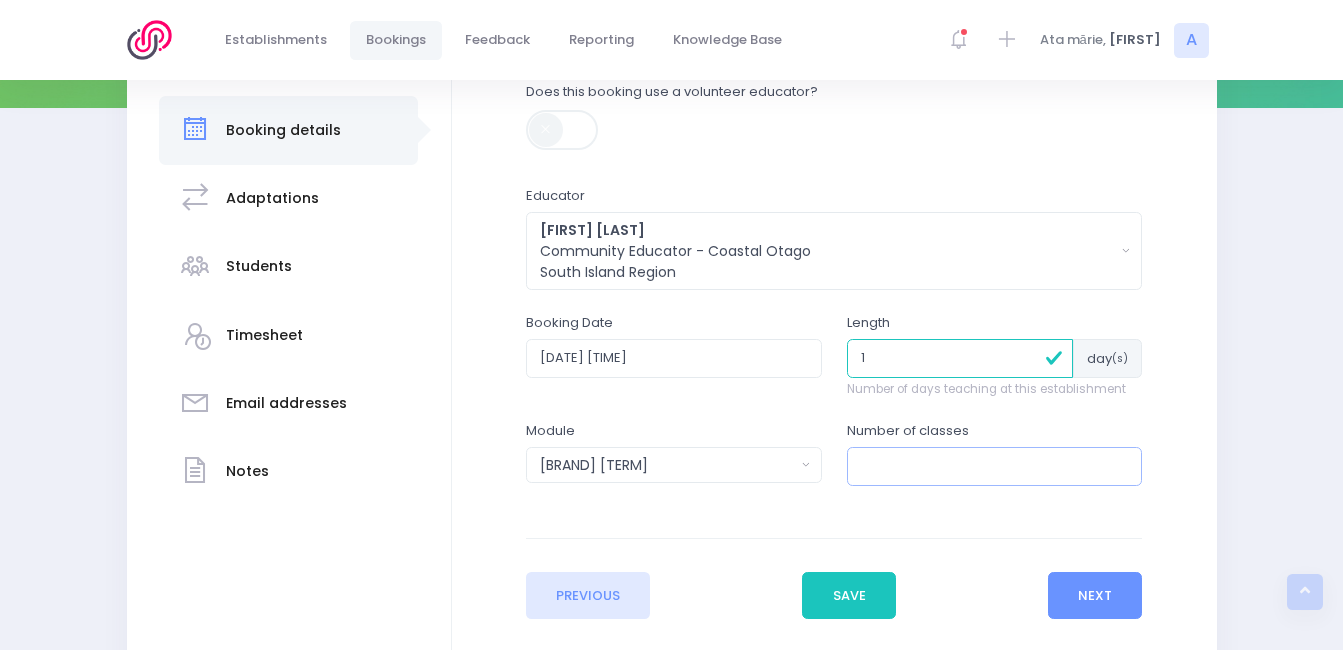 click at bounding box center [995, 466] 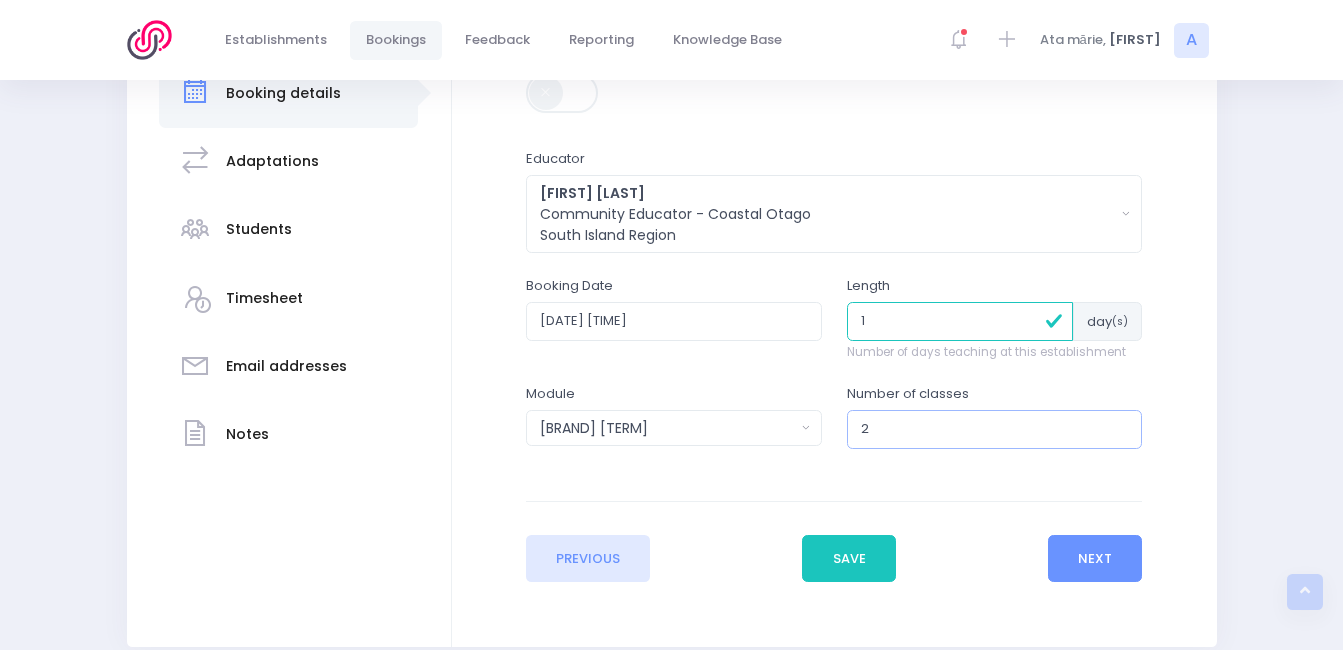 scroll, scrollTop: 404, scrollLeft: 0, axis: vertical 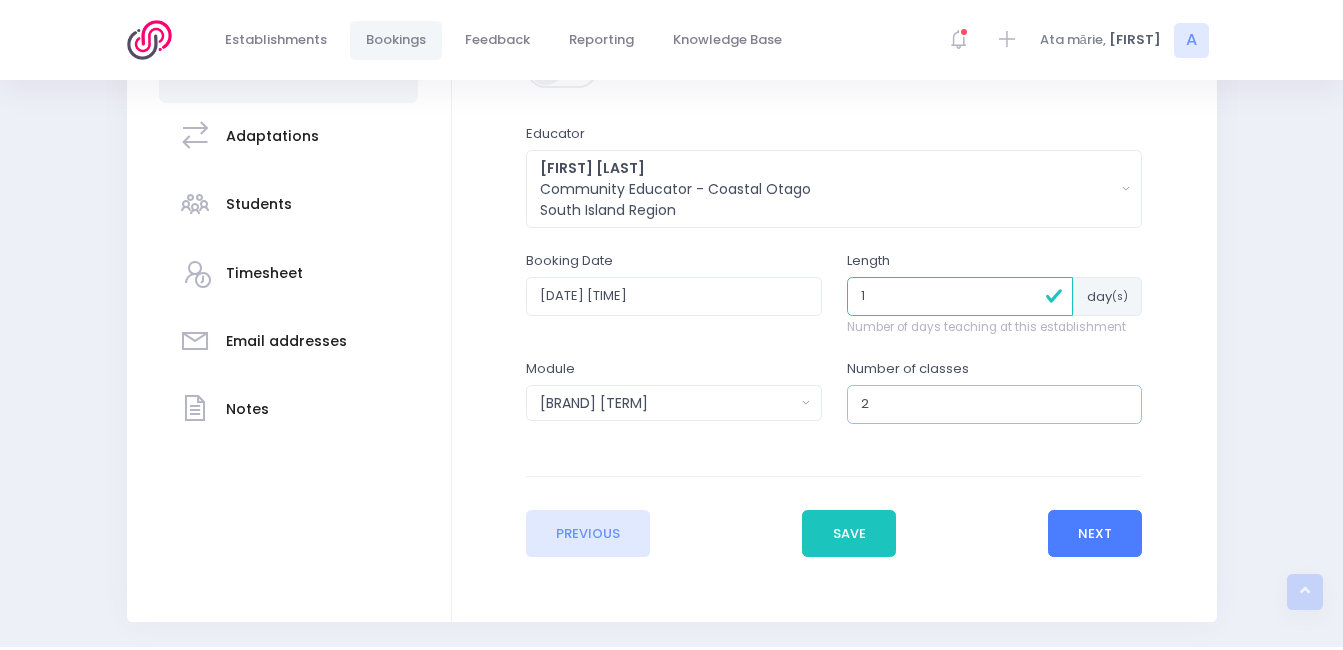 type on "2" 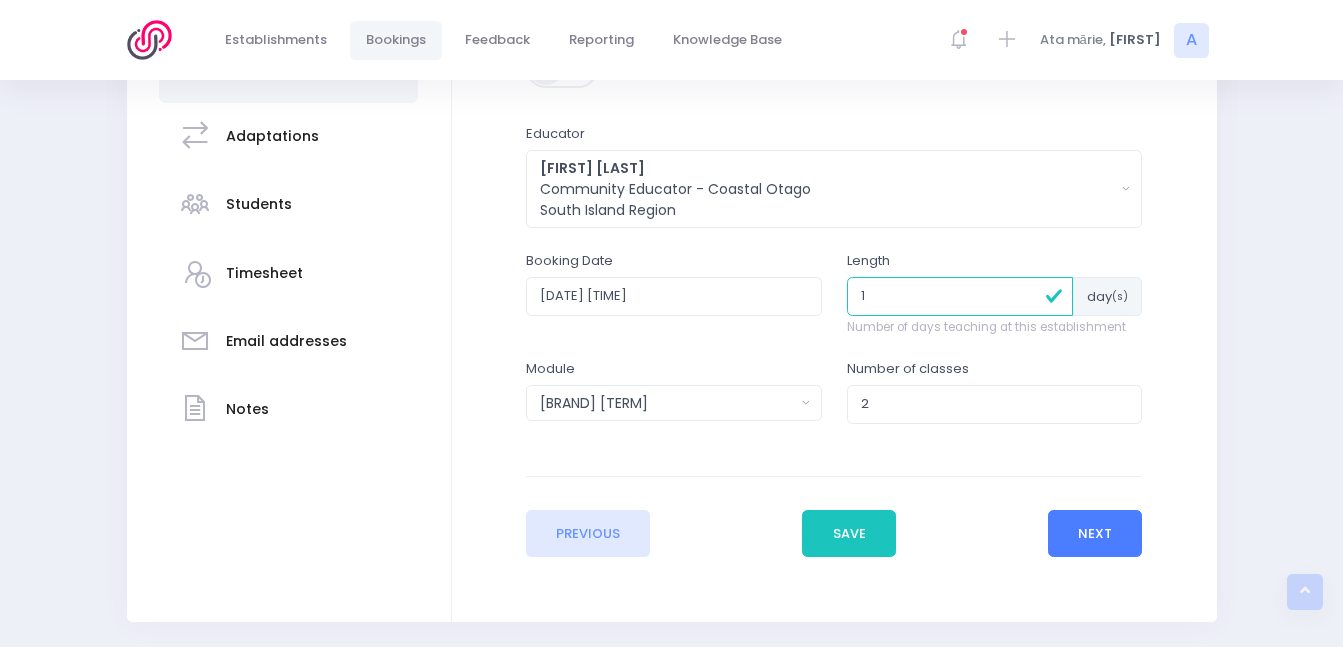 click on "Next" at bounding box center [1095, 534] 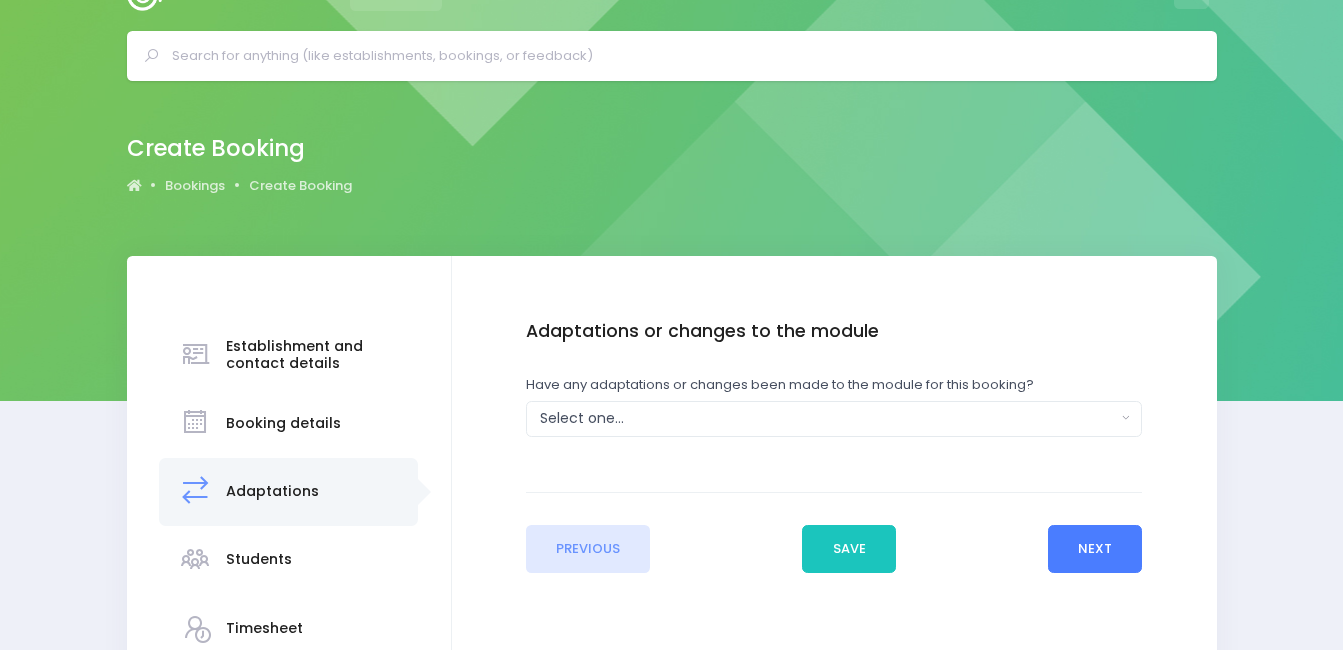 scroll, scrollTop: 0, scrollLeft: 0, axis: both 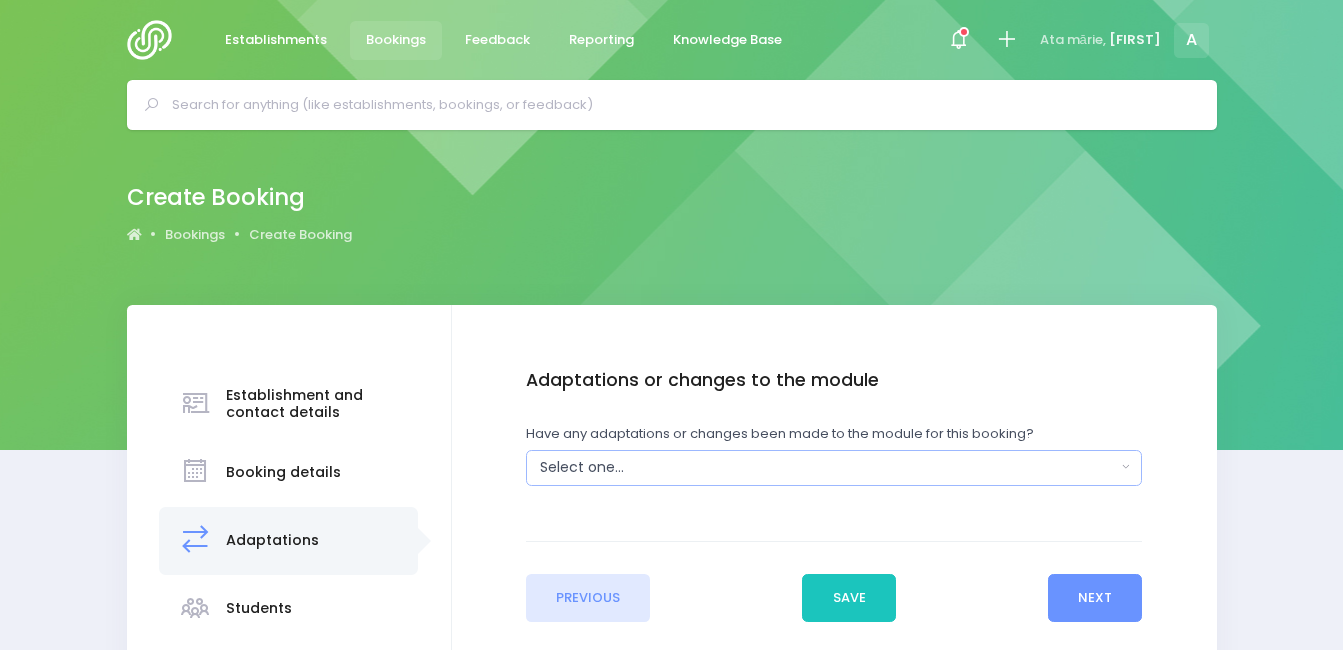 click on "Select one..." at bounding box center [828, 467] 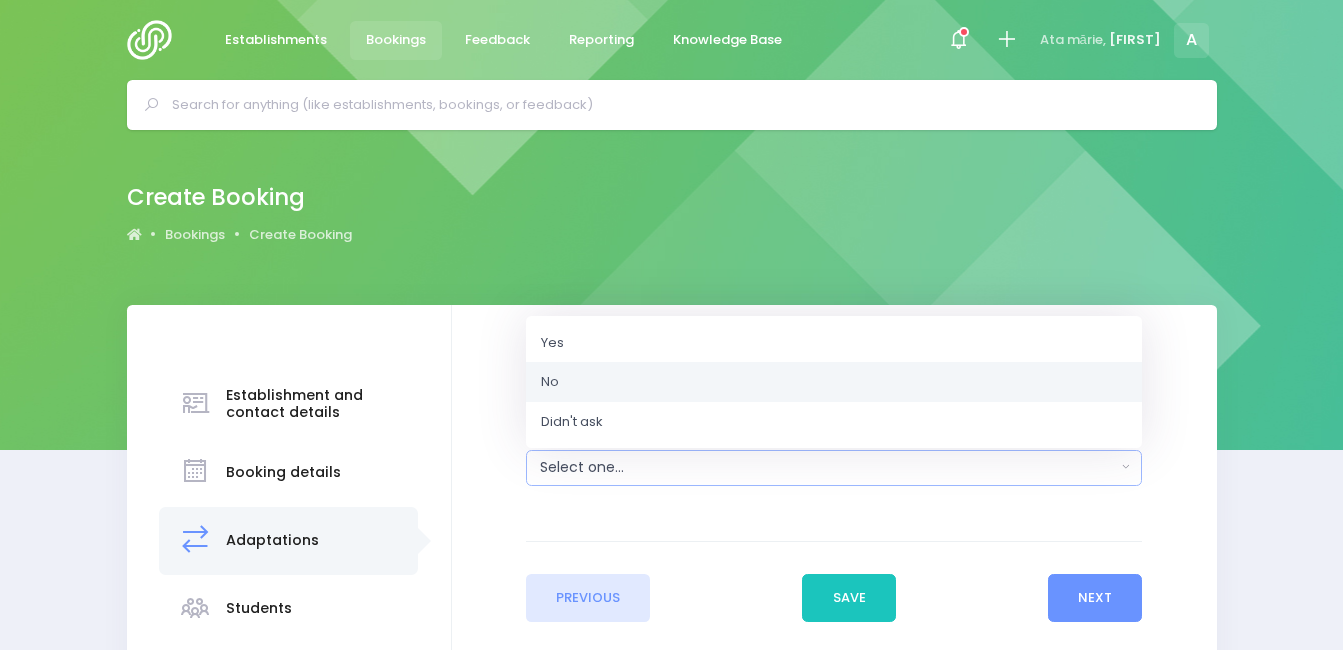 click on "No" at bounding box center (834, 382) 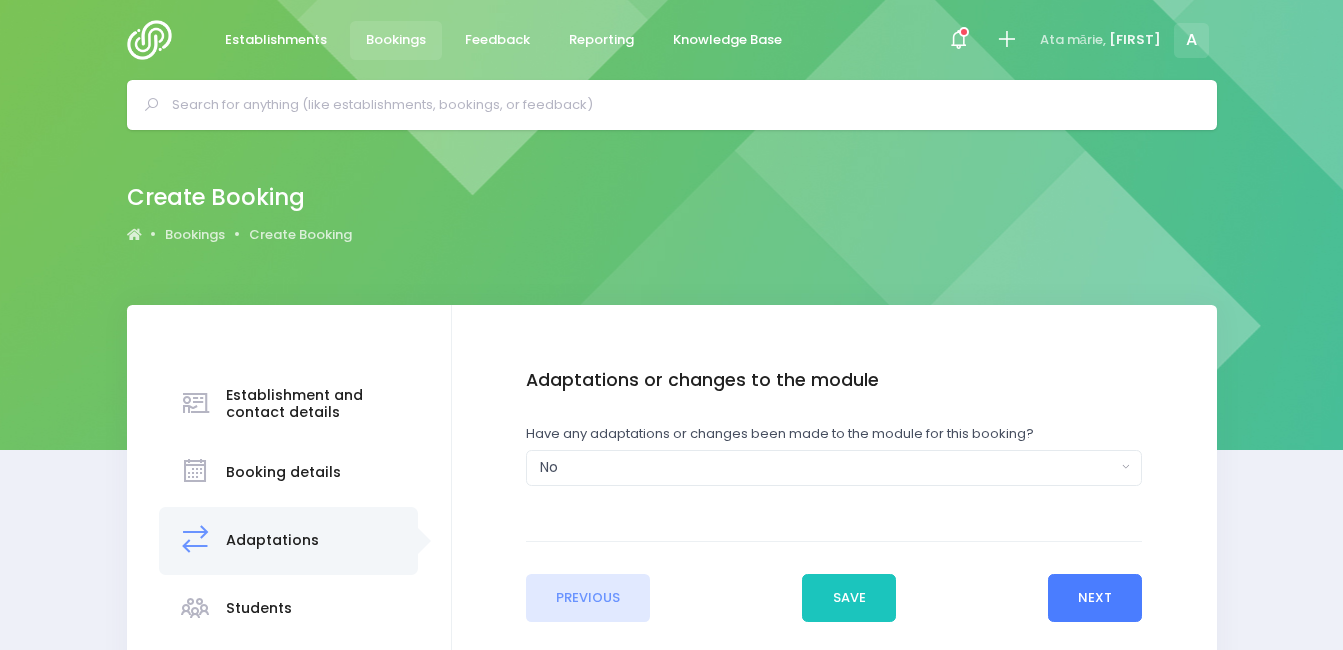click on "Next" at bounding box center (1095, 598) 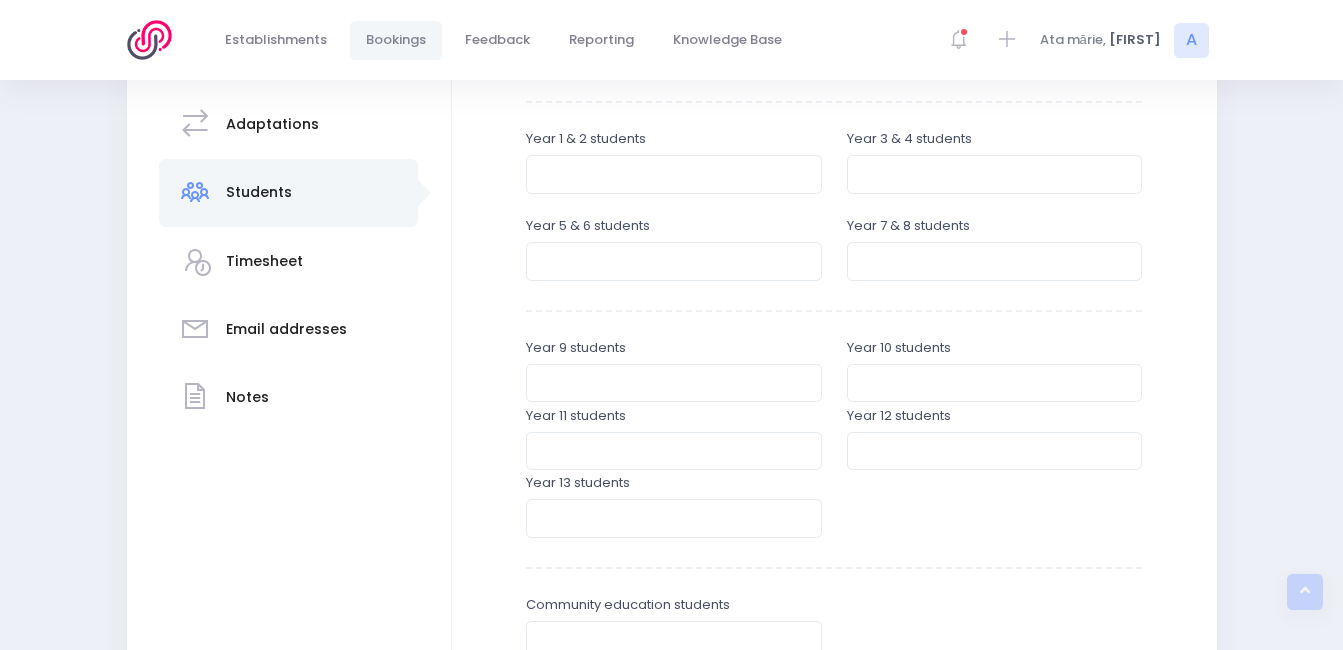 scroll, scrollTop: 420, scrollLeft: 0, axis: vertical 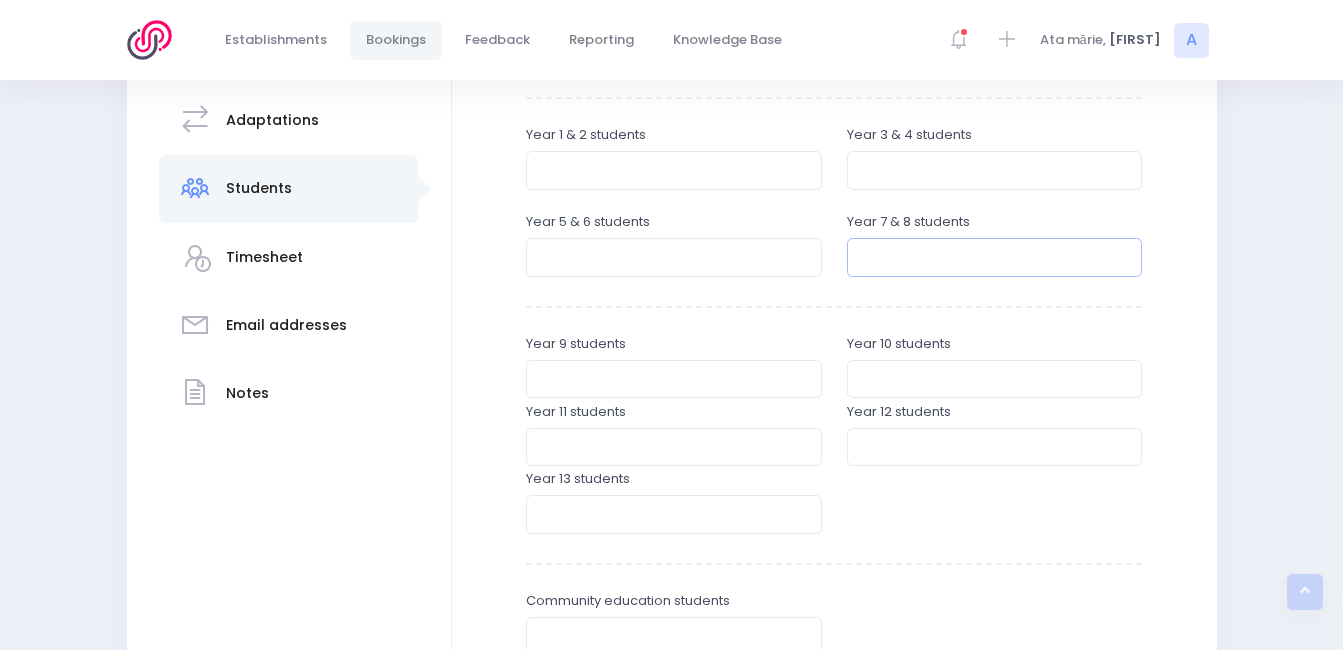 click at bounding box center [995, 257] 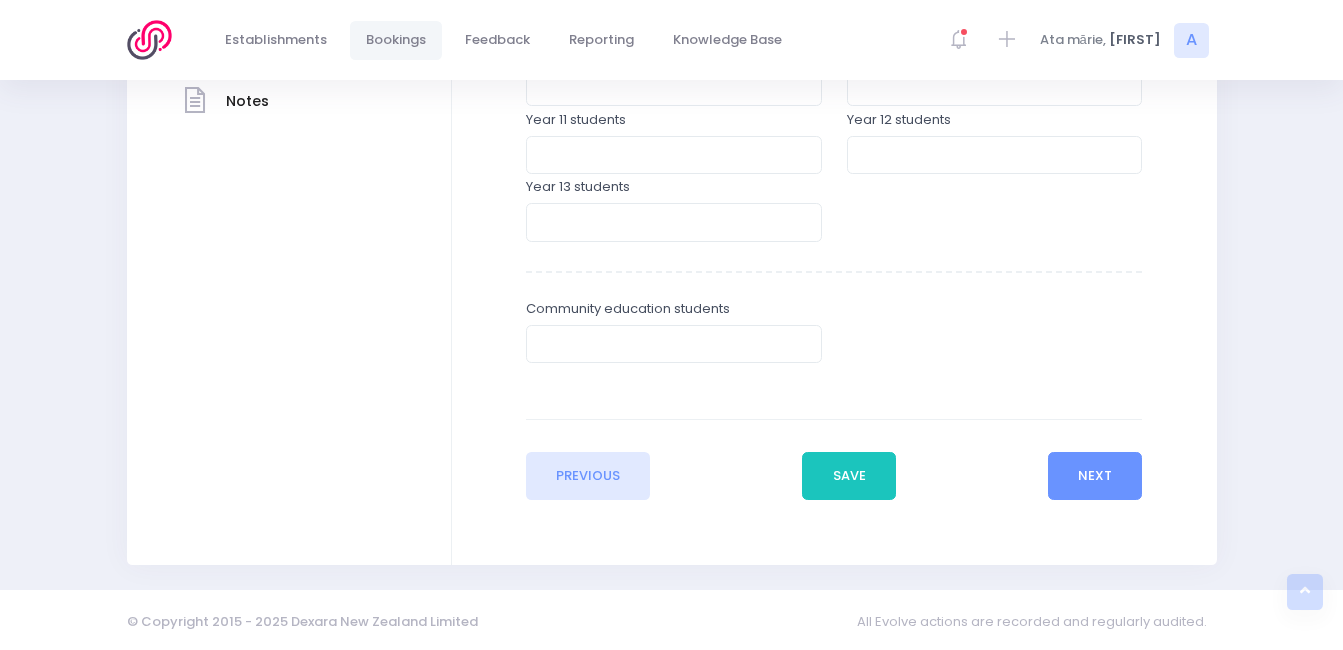 scroll, scrollTop: 716, scrollLeft: 0, axis: vertical 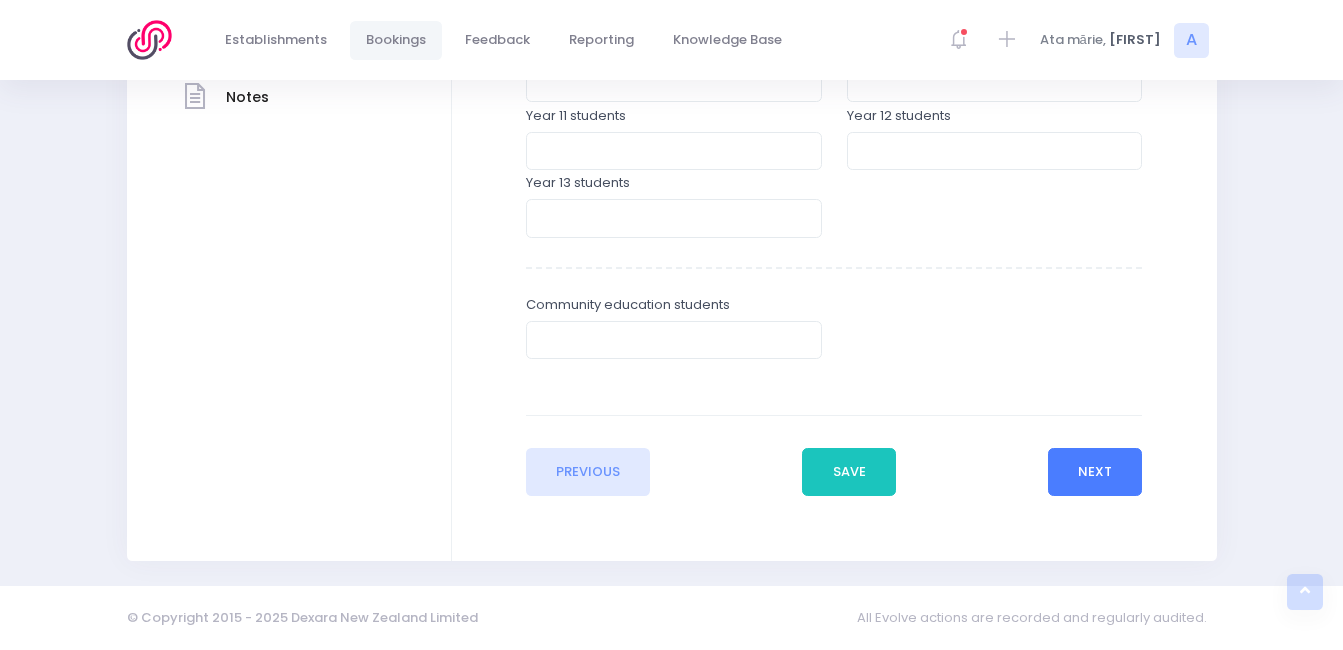 type on "42" 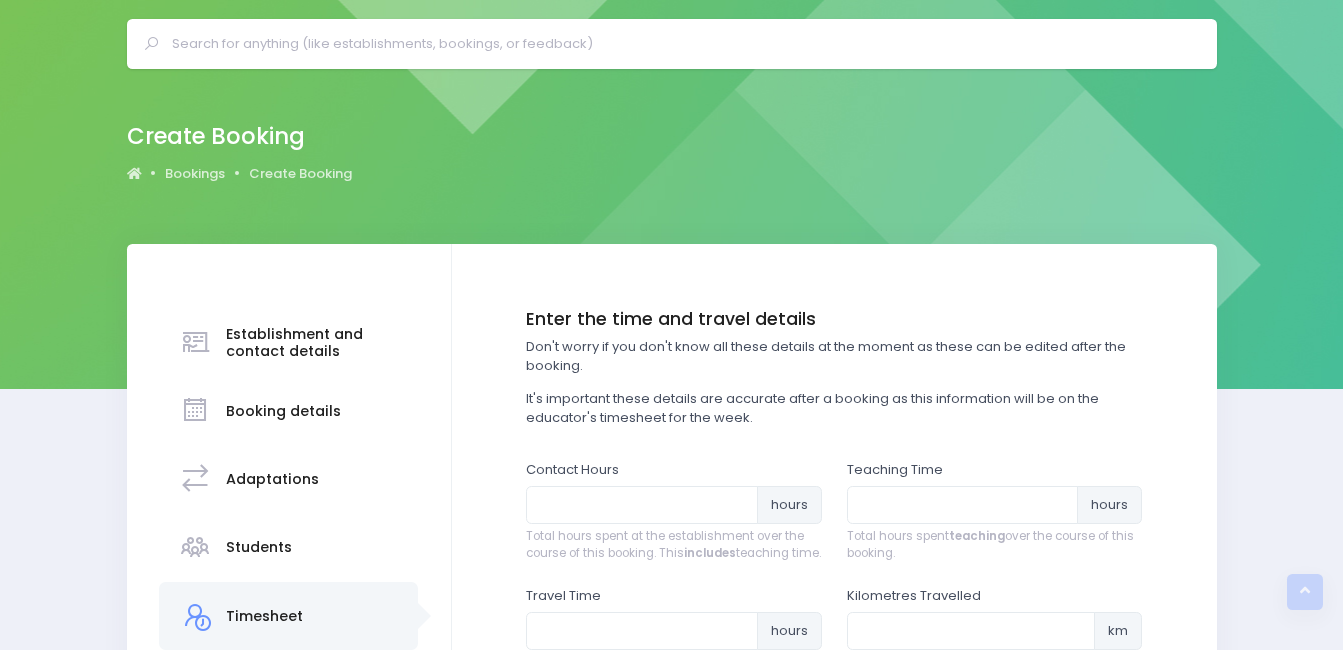 scroll, scrollTop: 0, scrollLeft: 0, axis: both 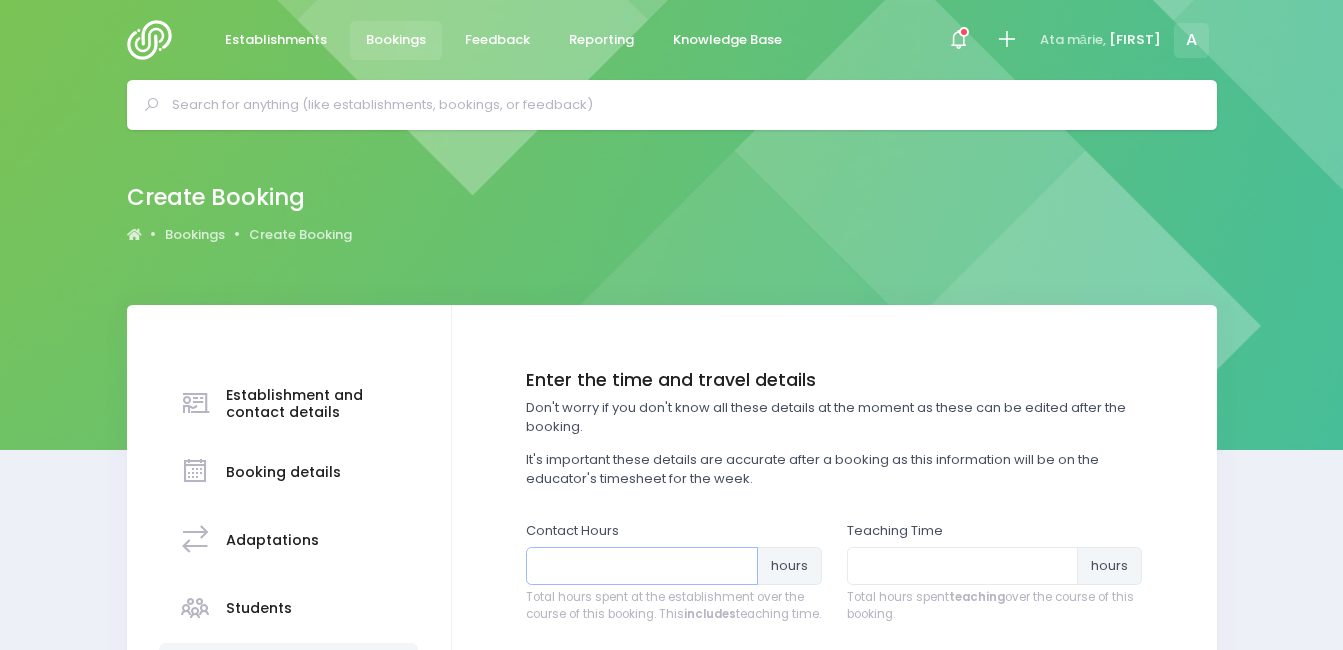 click at bounding box center (642, 566) 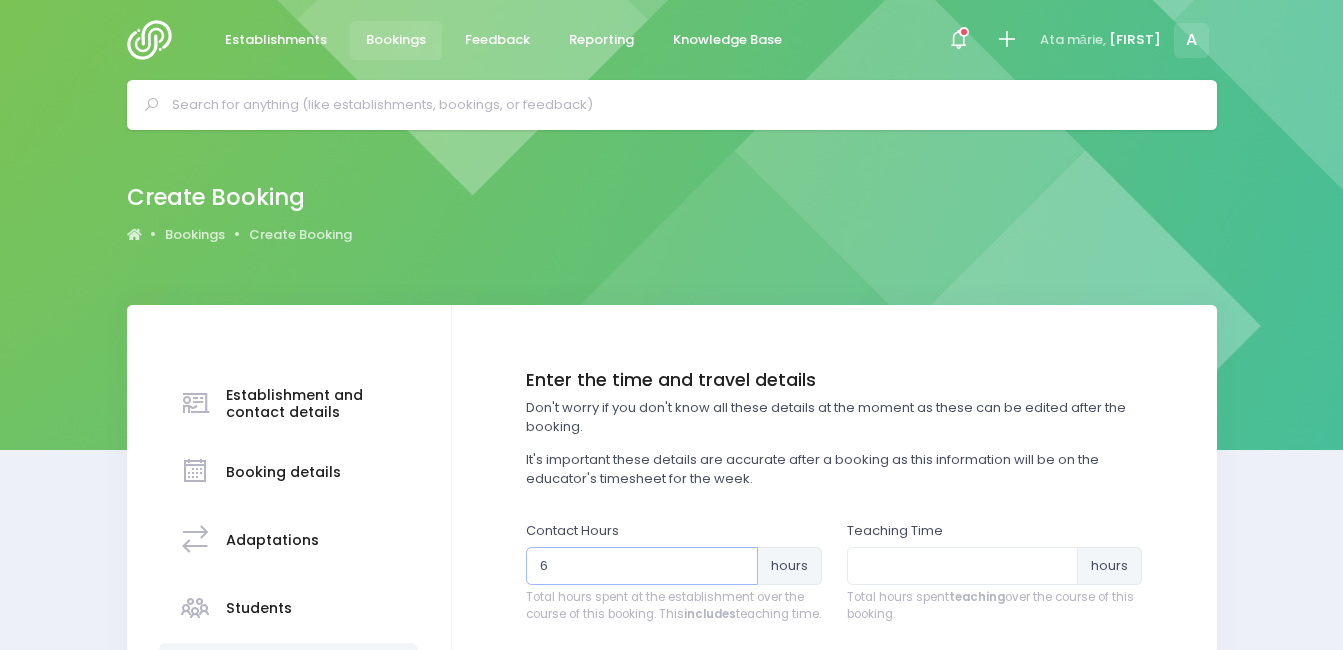 type on "6" 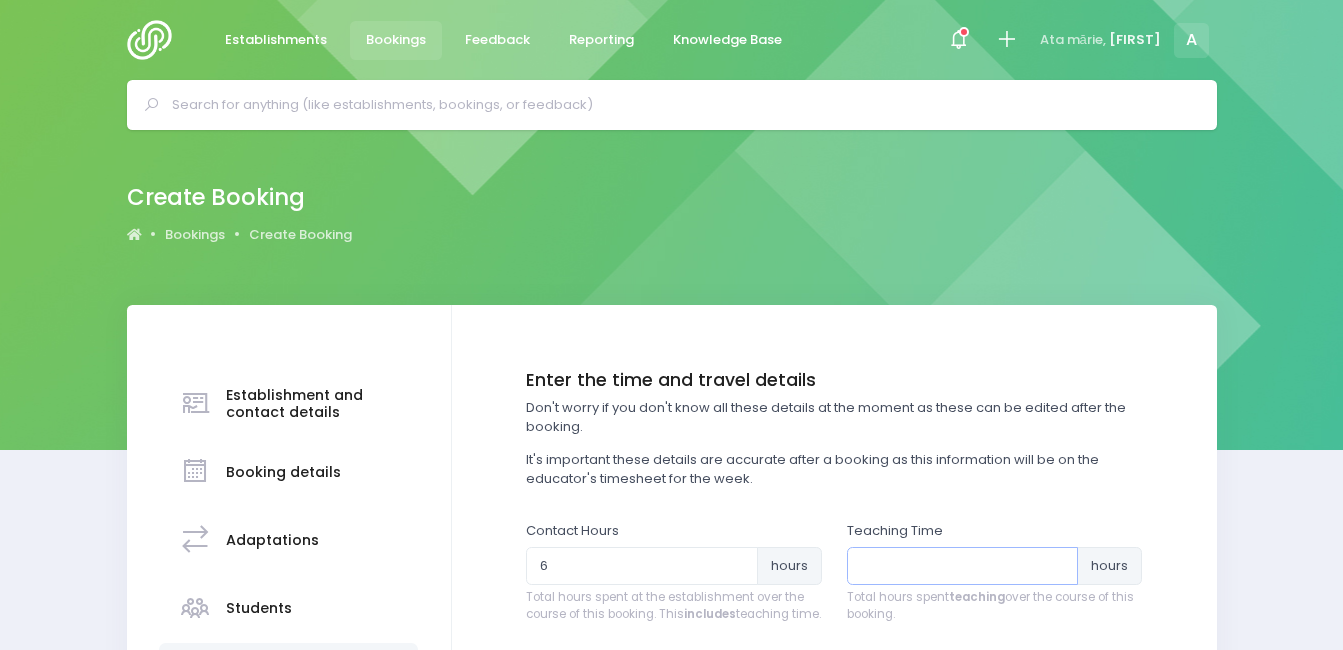 click at bounding box center (963, 566) 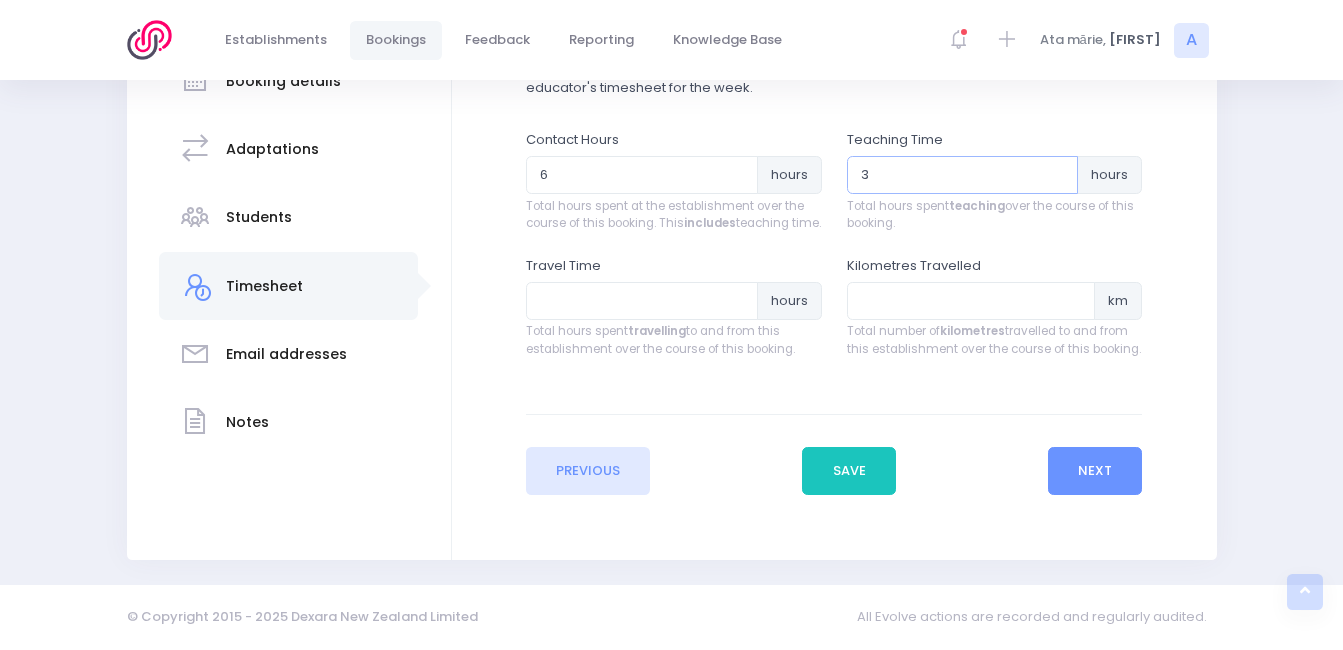 scroll, scrollTop: 404, scrollLeft: 0, axis: vertical 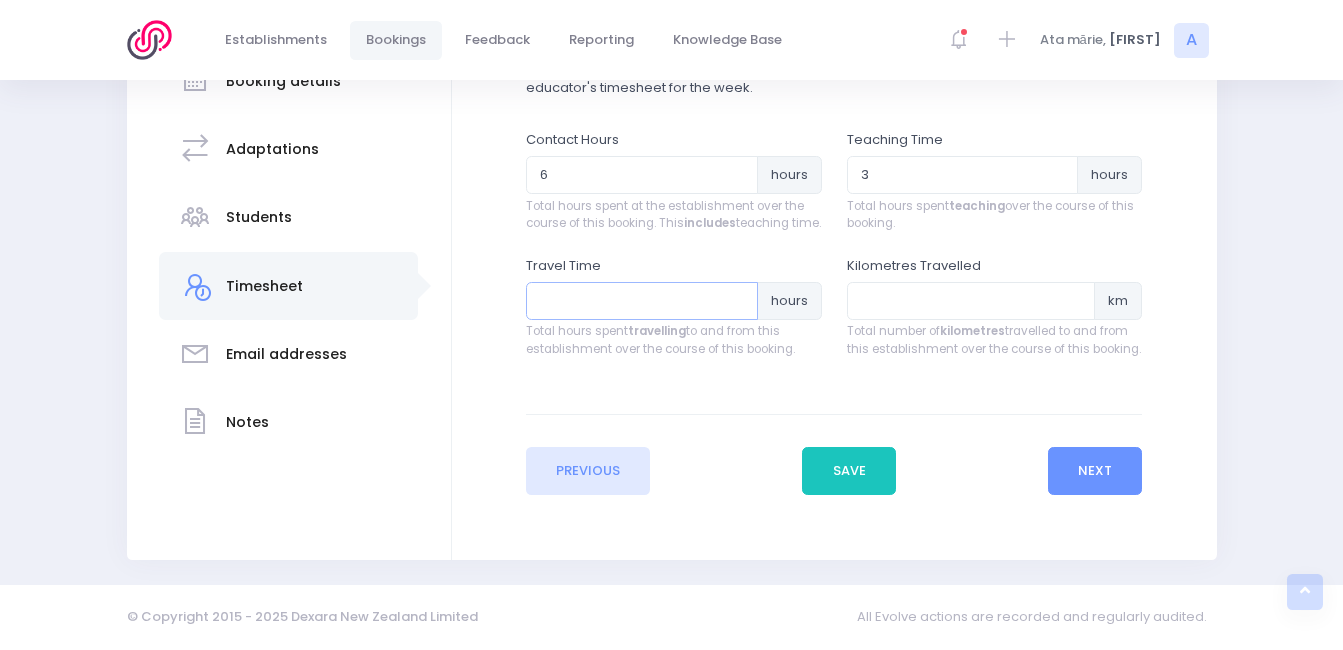 click at bounding box center (642, 301) 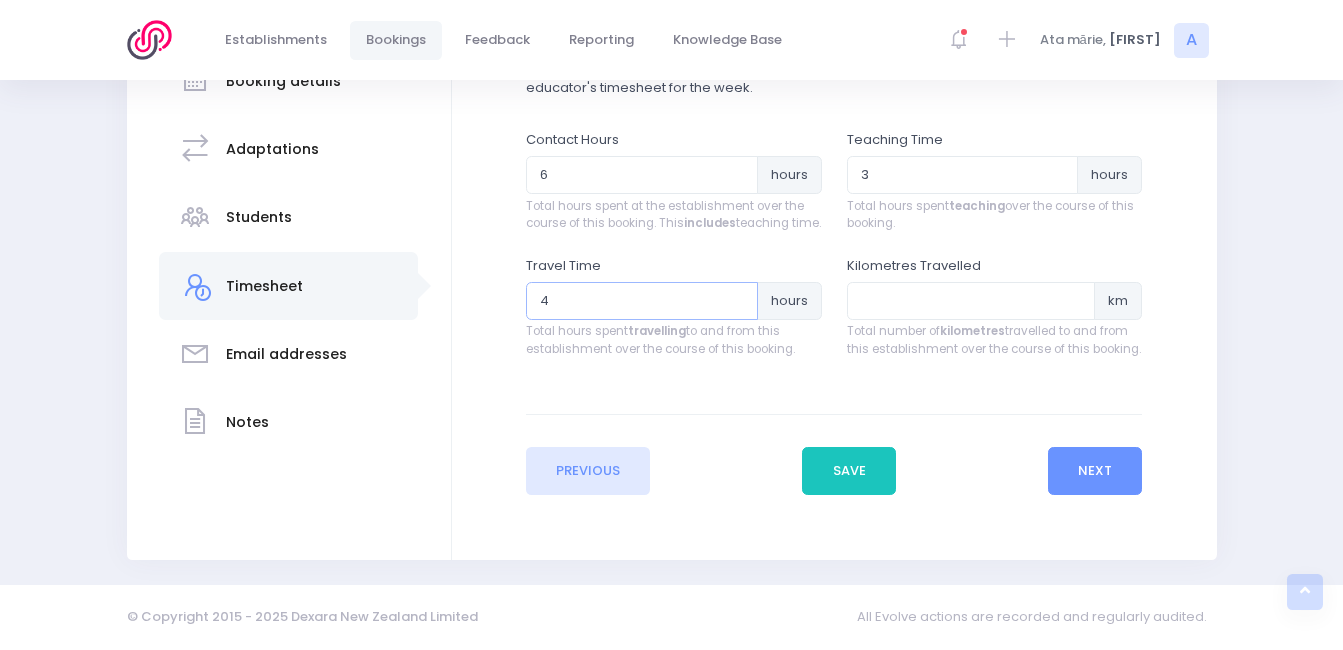 type on "[NUMBER]" 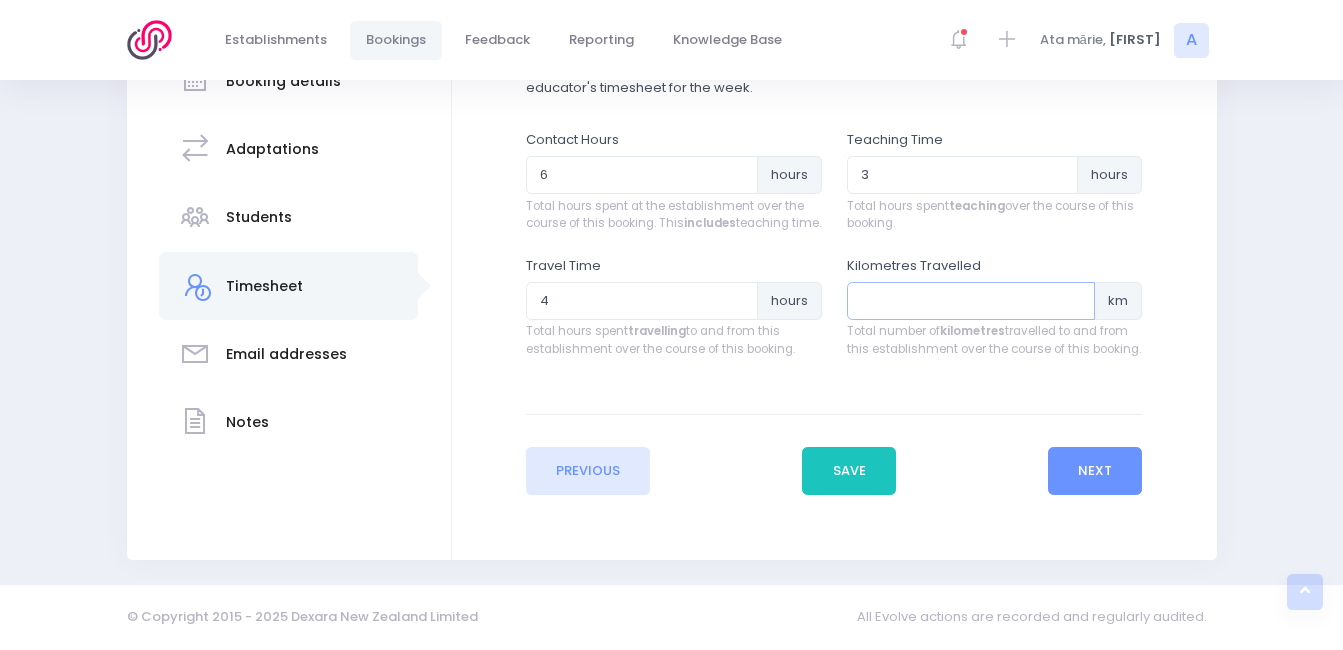 click at bounding box center (971, 301) 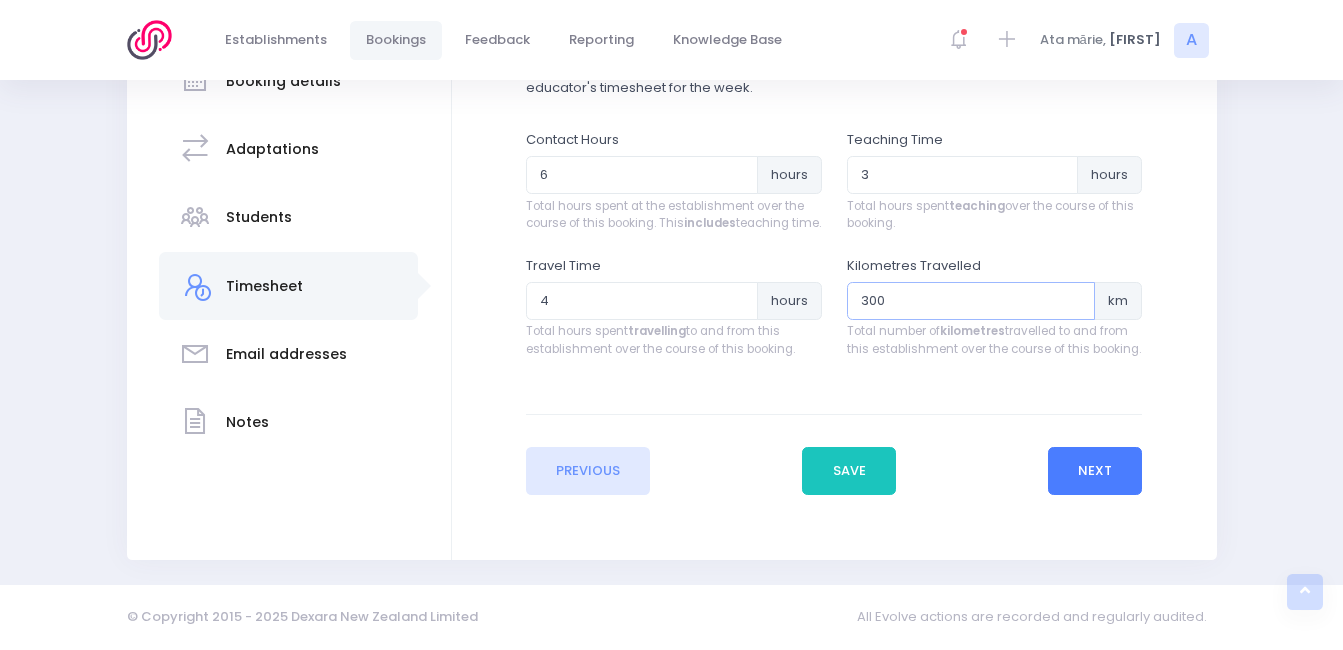 type on "300" 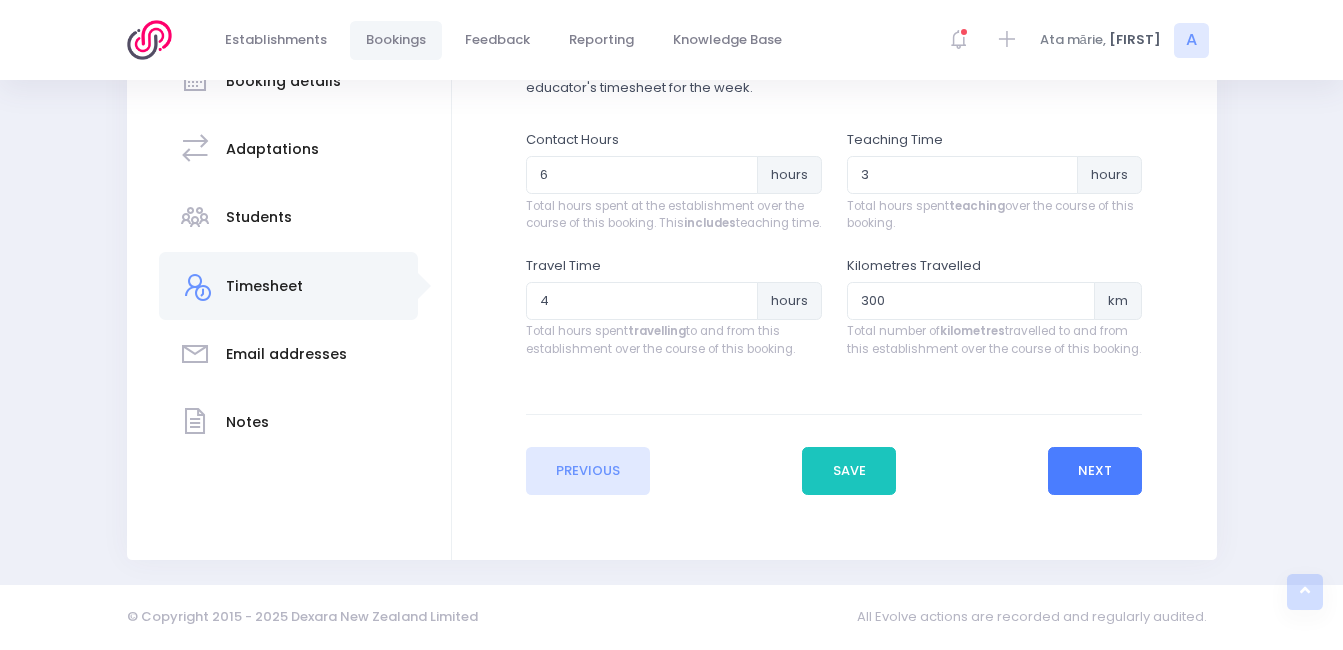 click on "Next" at bounding box center [1095, 471] 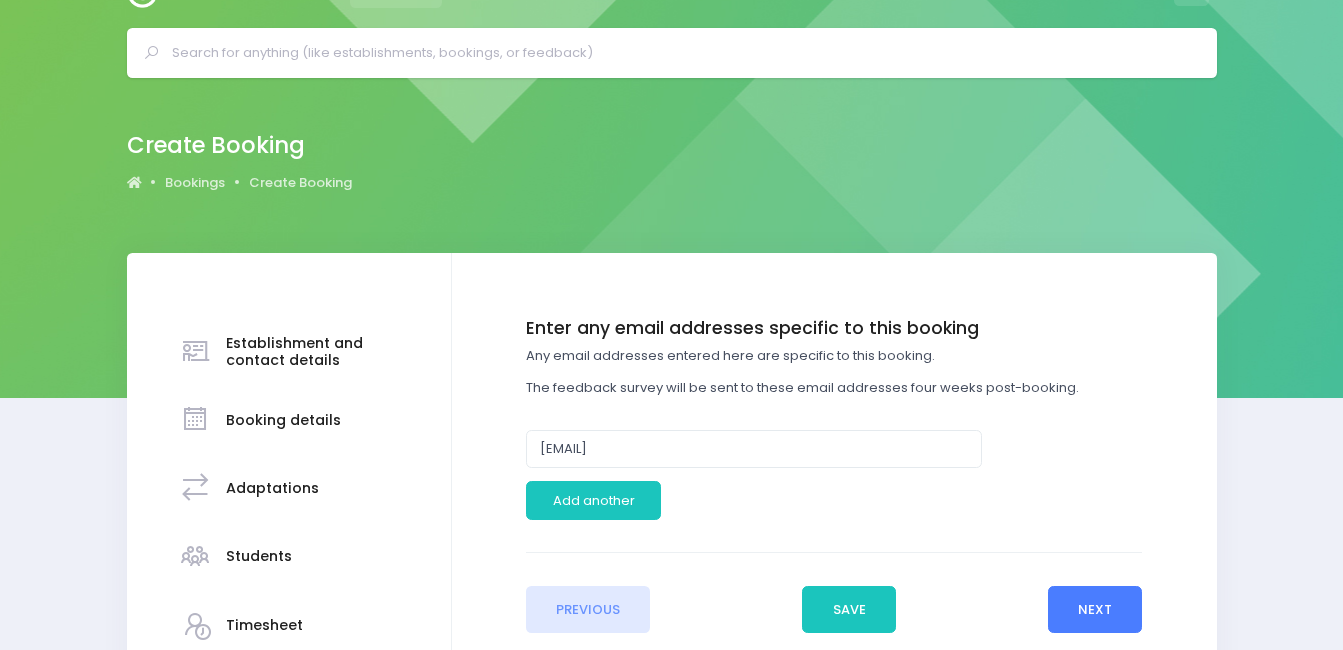 scroll, scrollTop: 0, scrollLeft: 0, axis: both 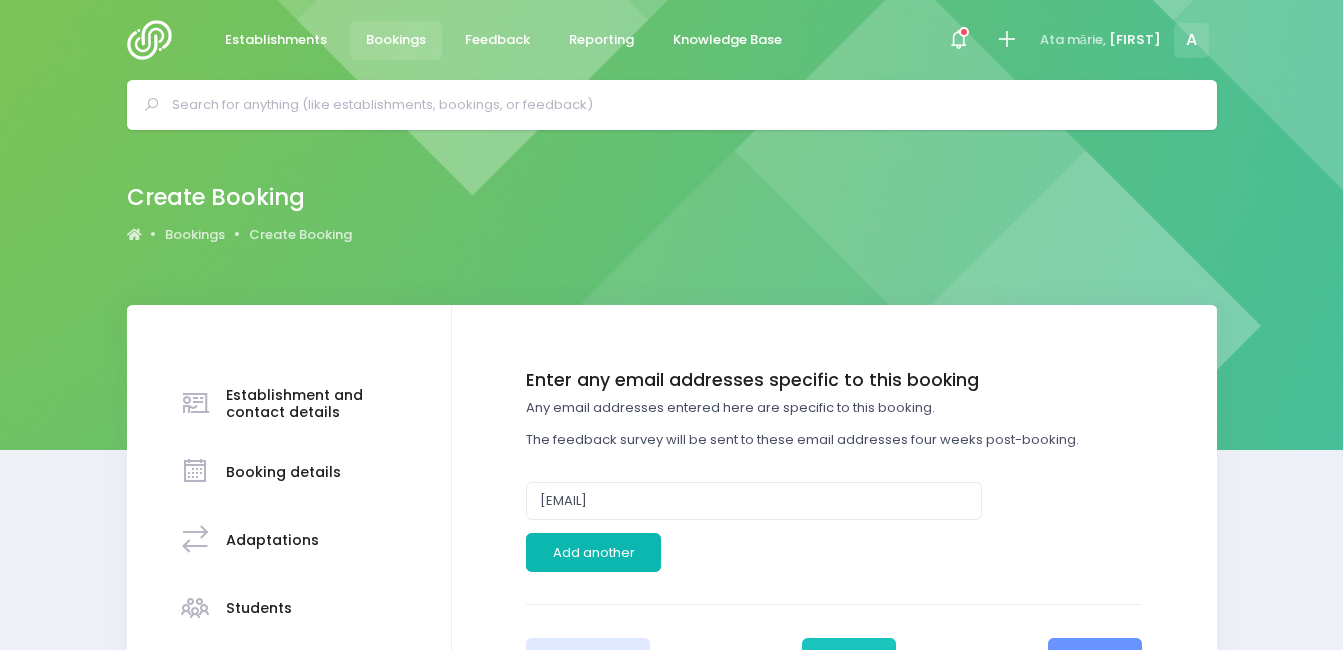 click on "Add another" at bounding box center [593, 552] 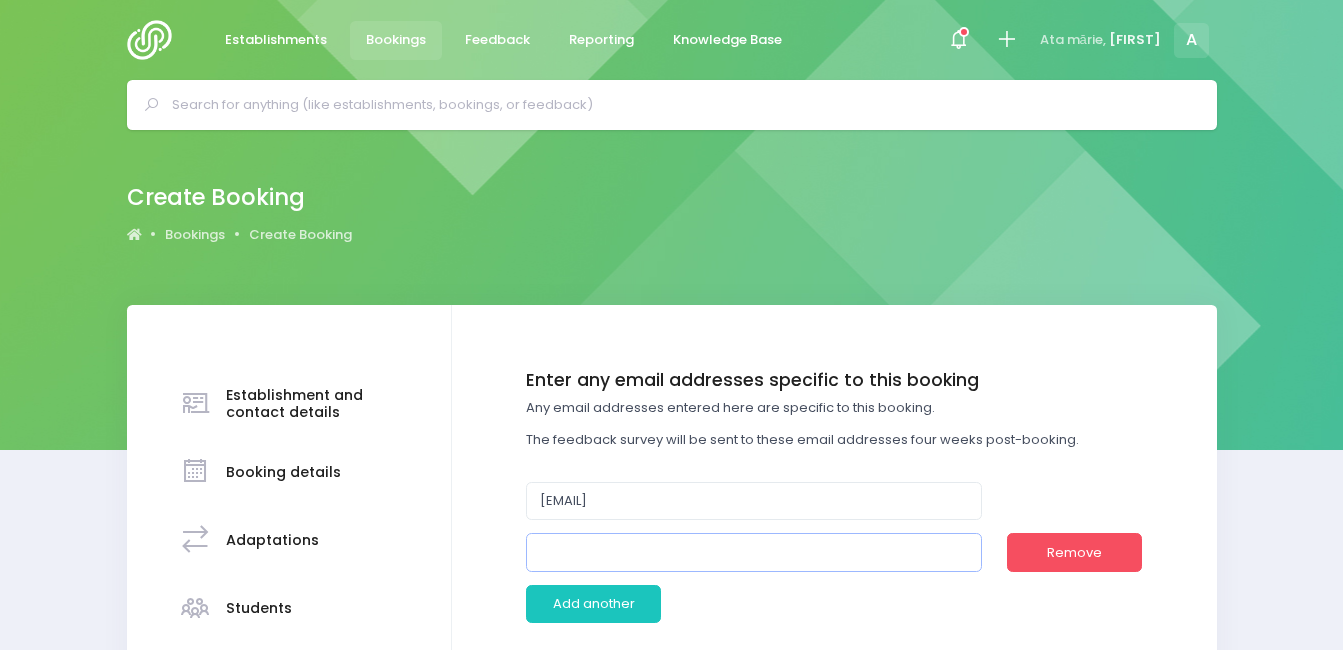 paste on ""Kelsey O'Connor" <koconnor@bmc.school.nz>" 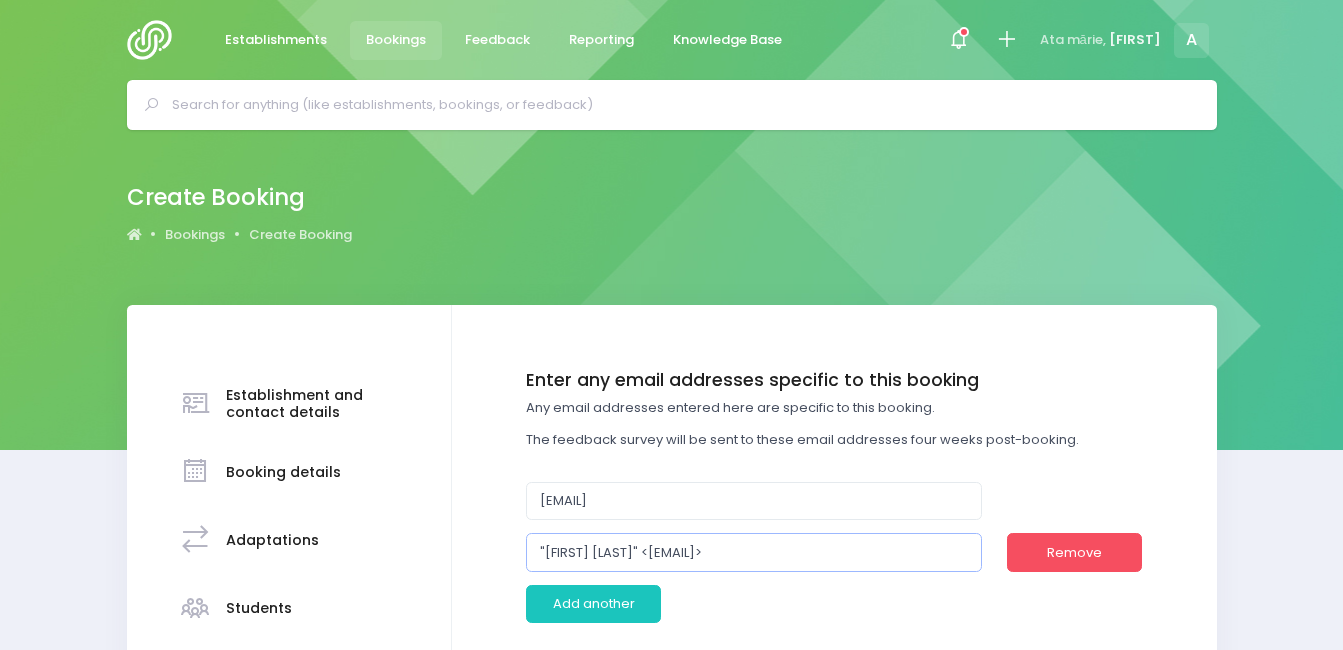 drag, startPoint x: 662, startPoint y: 552, endPoint x: 524, endPoint y: 541, distance: 138.43771 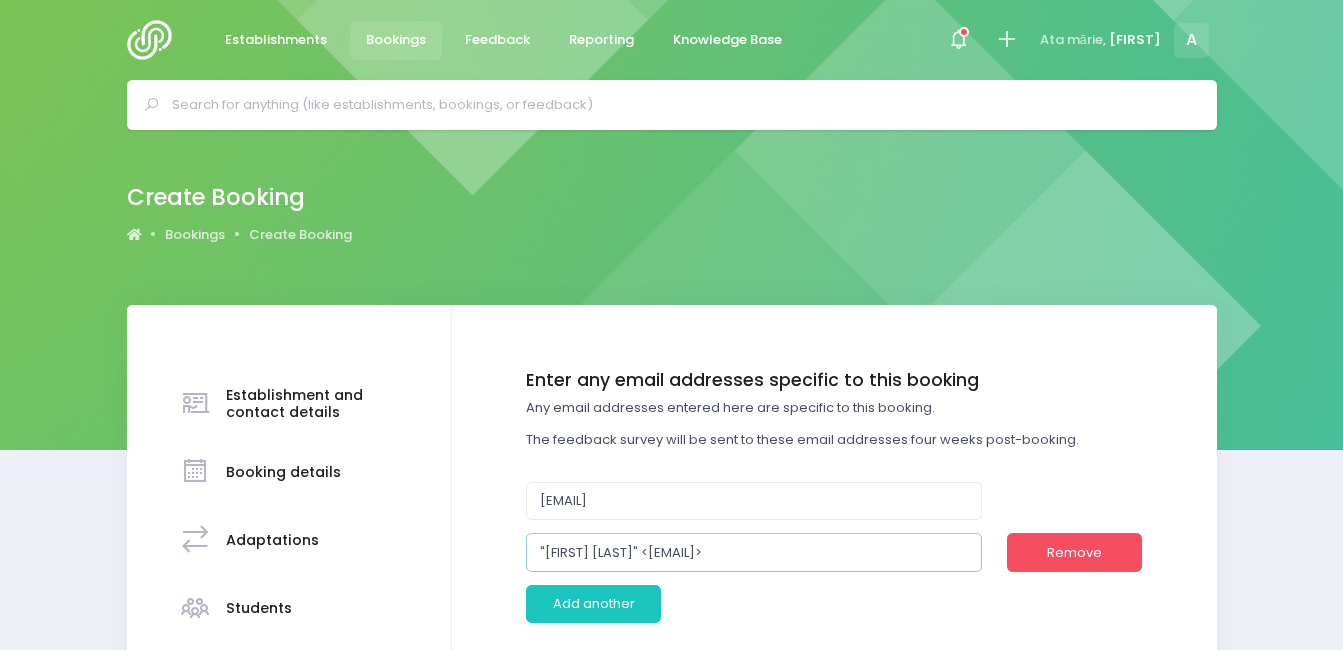 click on ""Kelsey O'Connor" <koconnor@bmc.school.nz>" at bounding box center [753, 552] 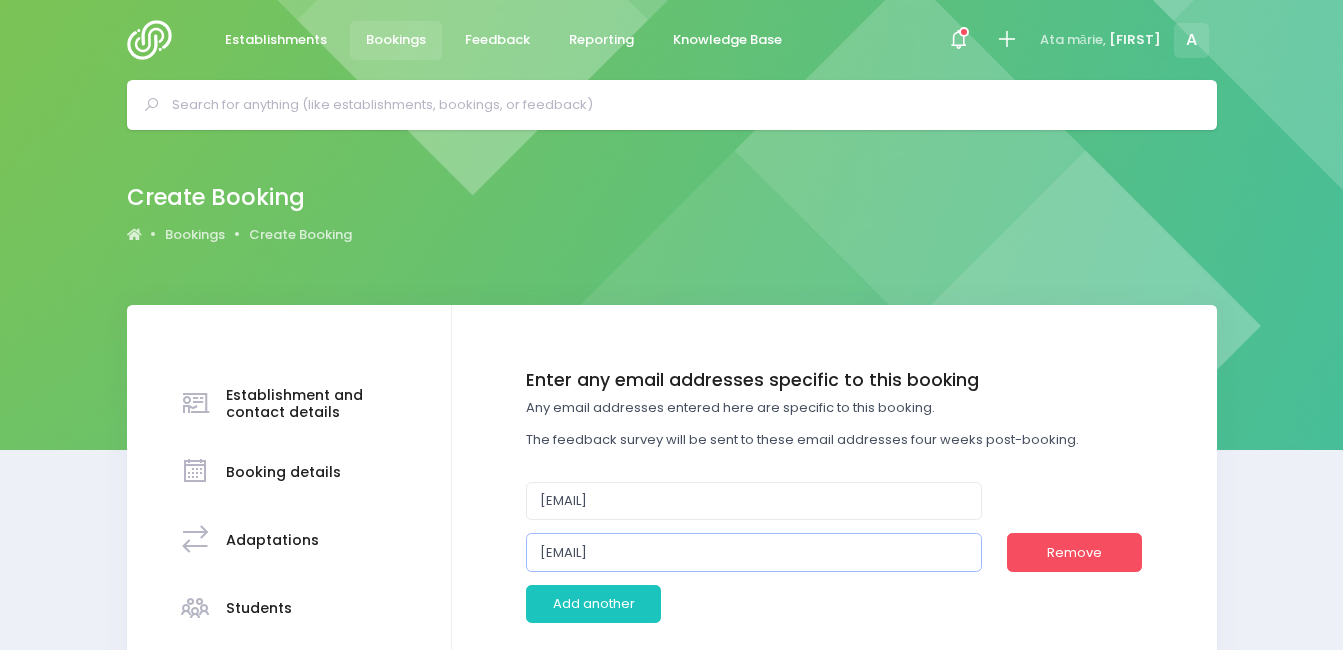 click on "koconnor@bmc.school.nz>" at bounding box center [754, 552] 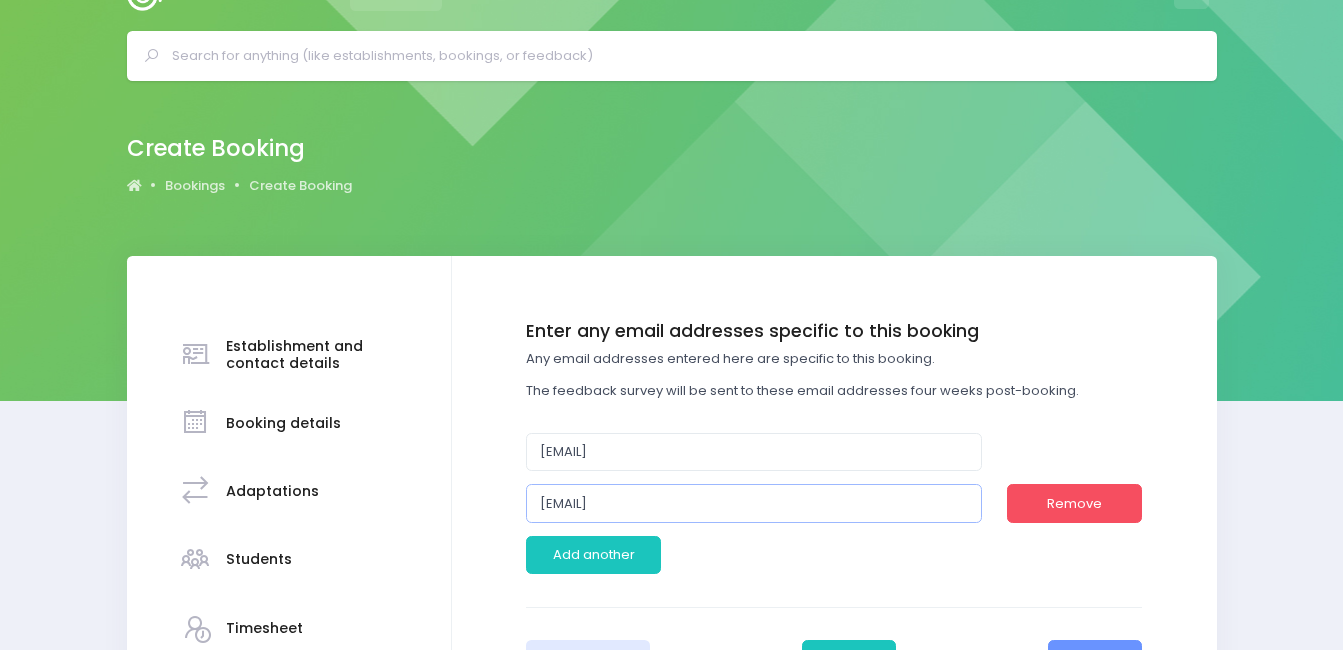 scroll, scrollTop: 353, scrollLeft: 0, axis: vertical 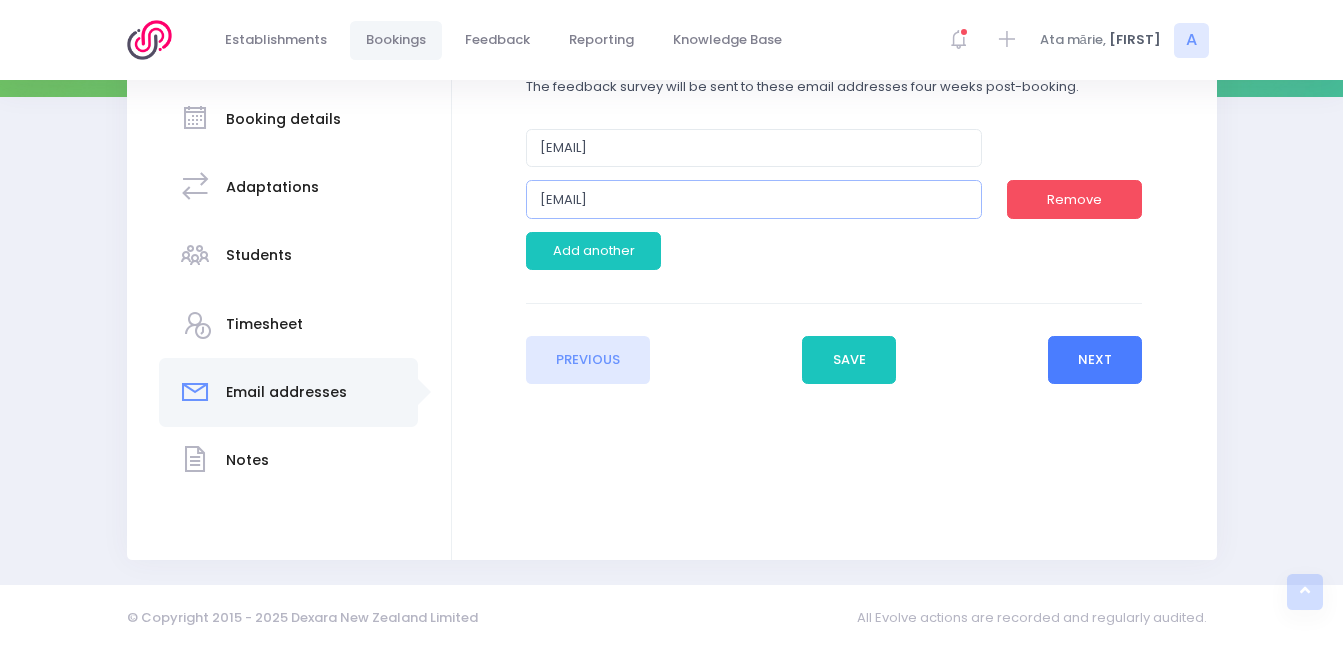 type on "koconnor@bmc.school.nz" 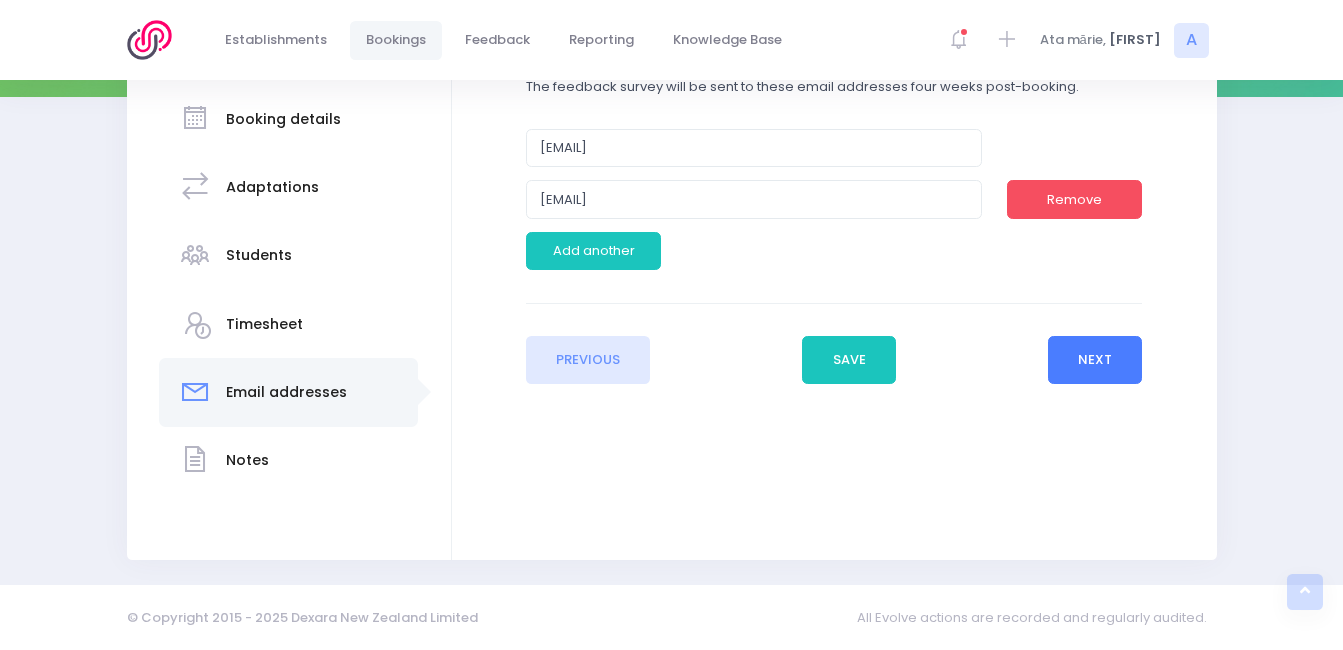 click on "Next" at bounding box center [1095, 360] 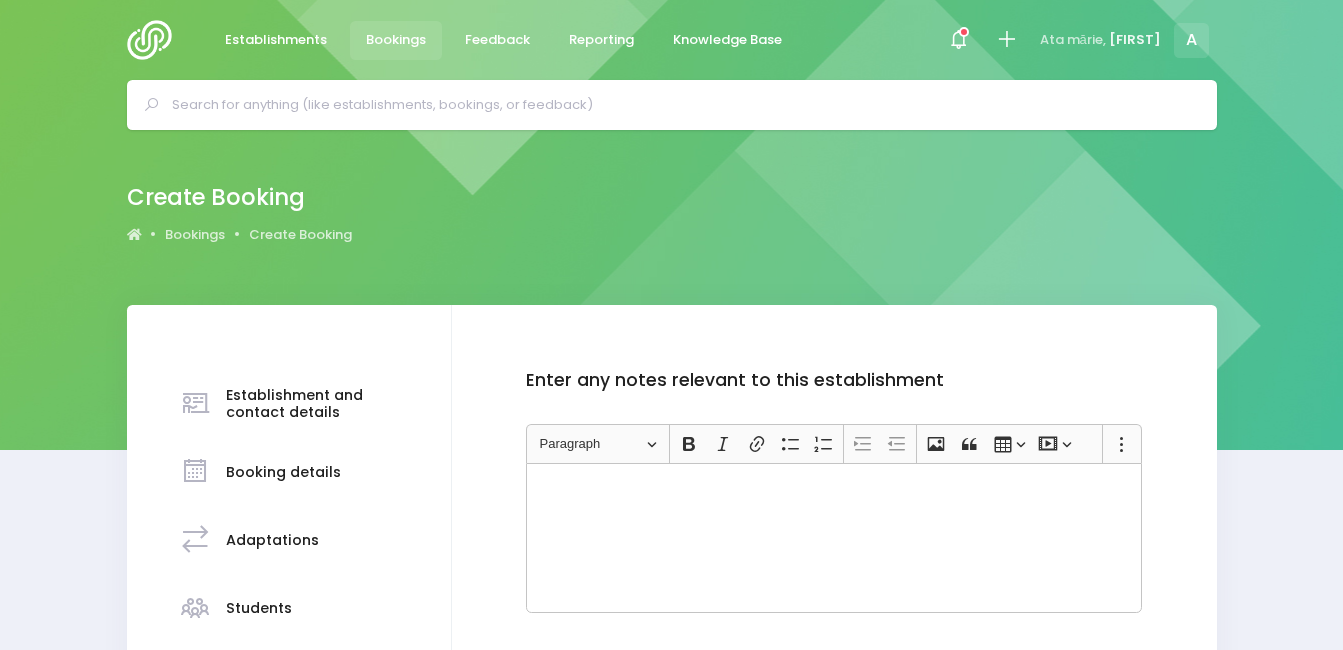 scroll, scrollTop: 353, scrollLeft: 0, axis: vertical 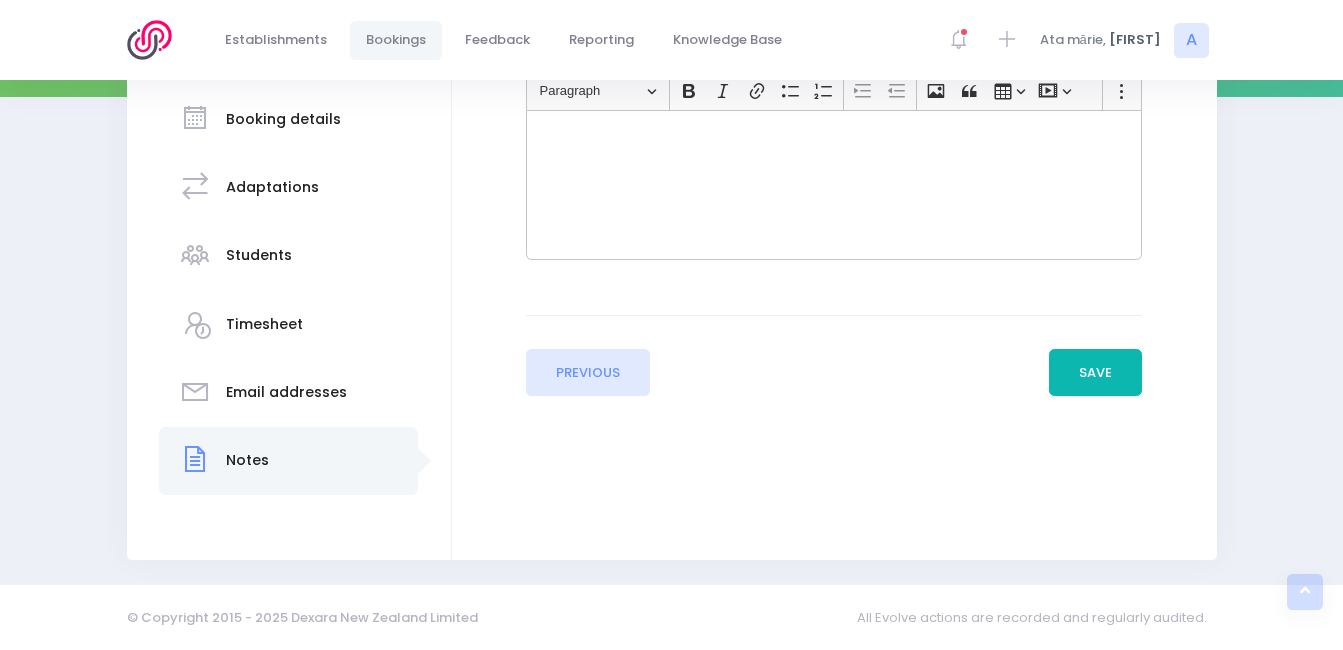 click on "Save" at bounding box center (1096, 373) 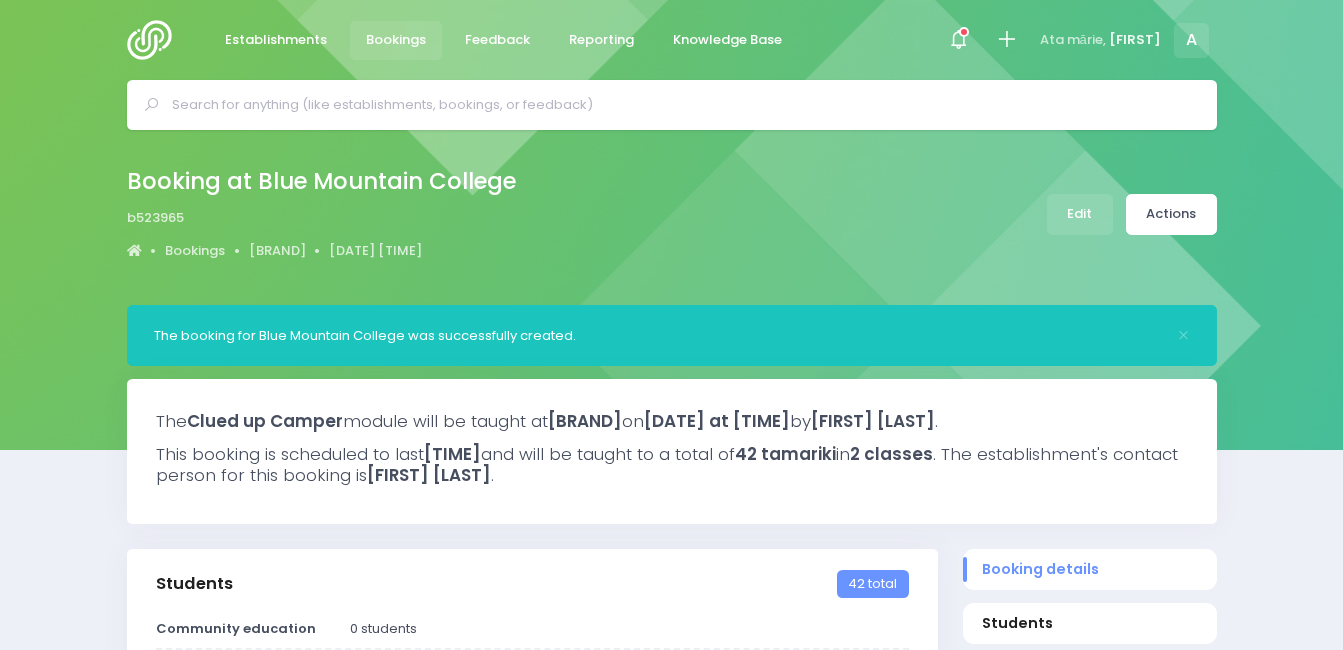 scroll, scrollTop: 0, scrollLeft: 0, axis: both 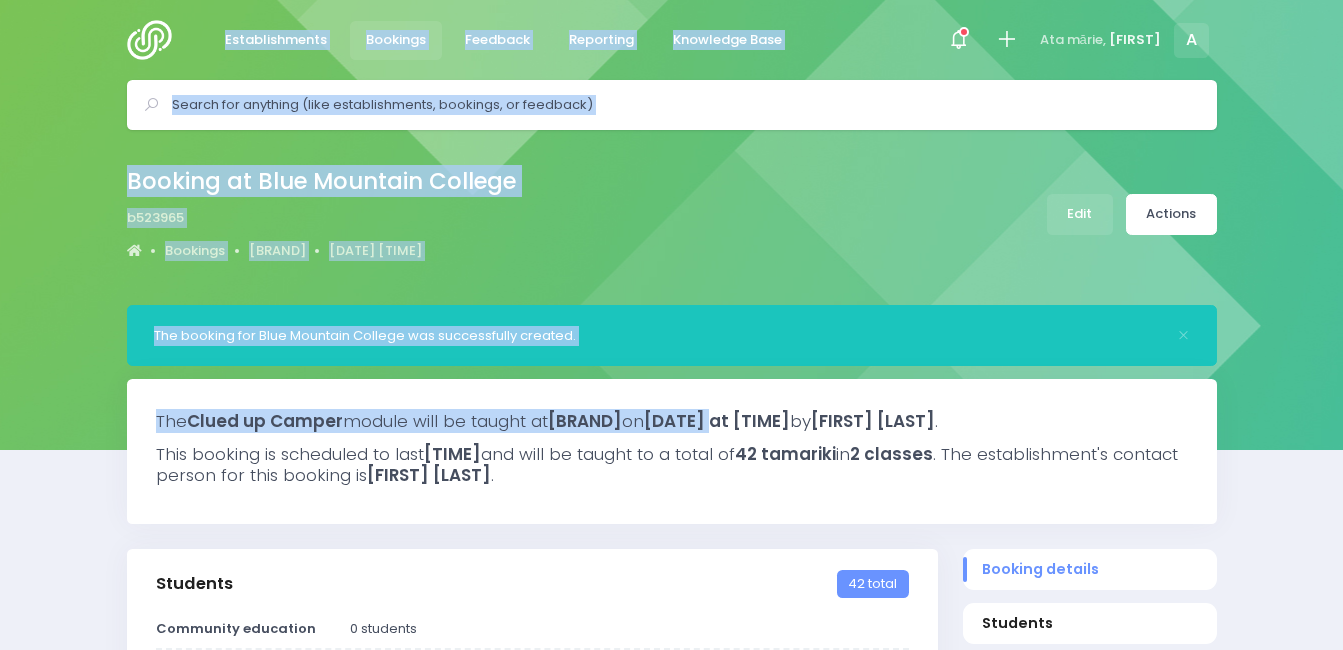 drag, startPoint x: 852, startPoint y: 370, endPoint x: 172, endPoint y: 53, distance: 750.2593 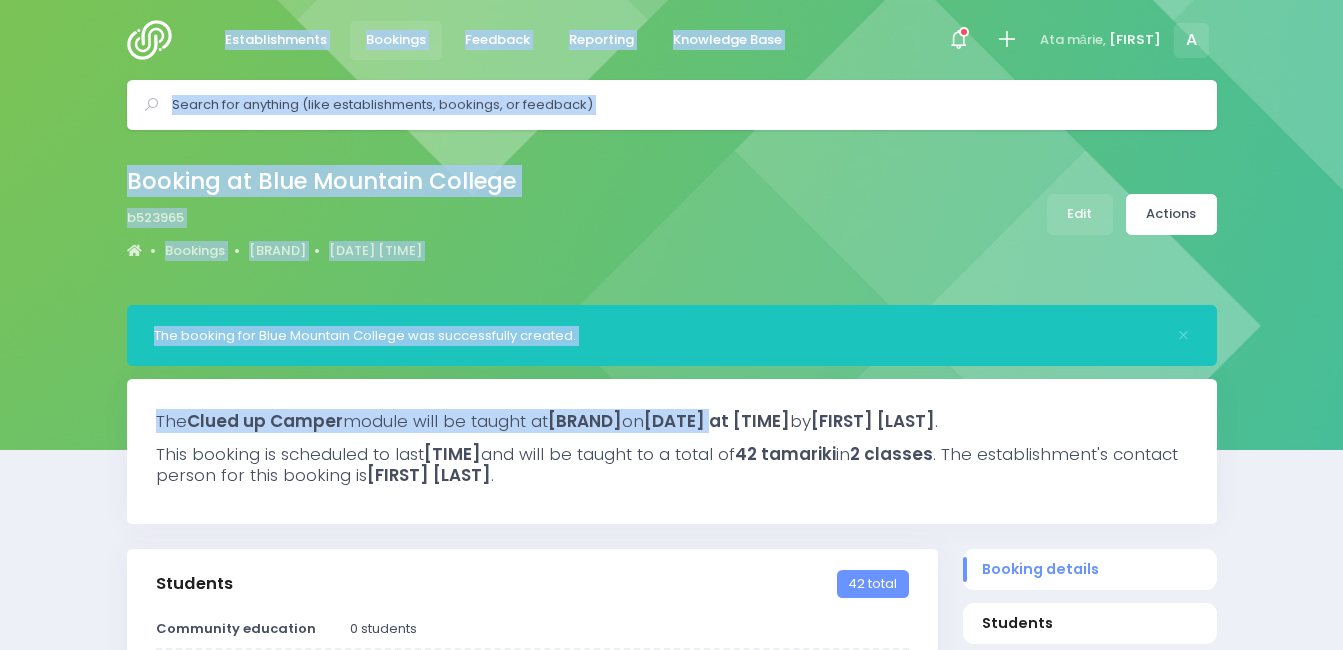 click on "Establishments
Bookings
Feedback
Reporting
Knowledge Base
Notifications
Mark all as read" at bounding box center [671, 1308] 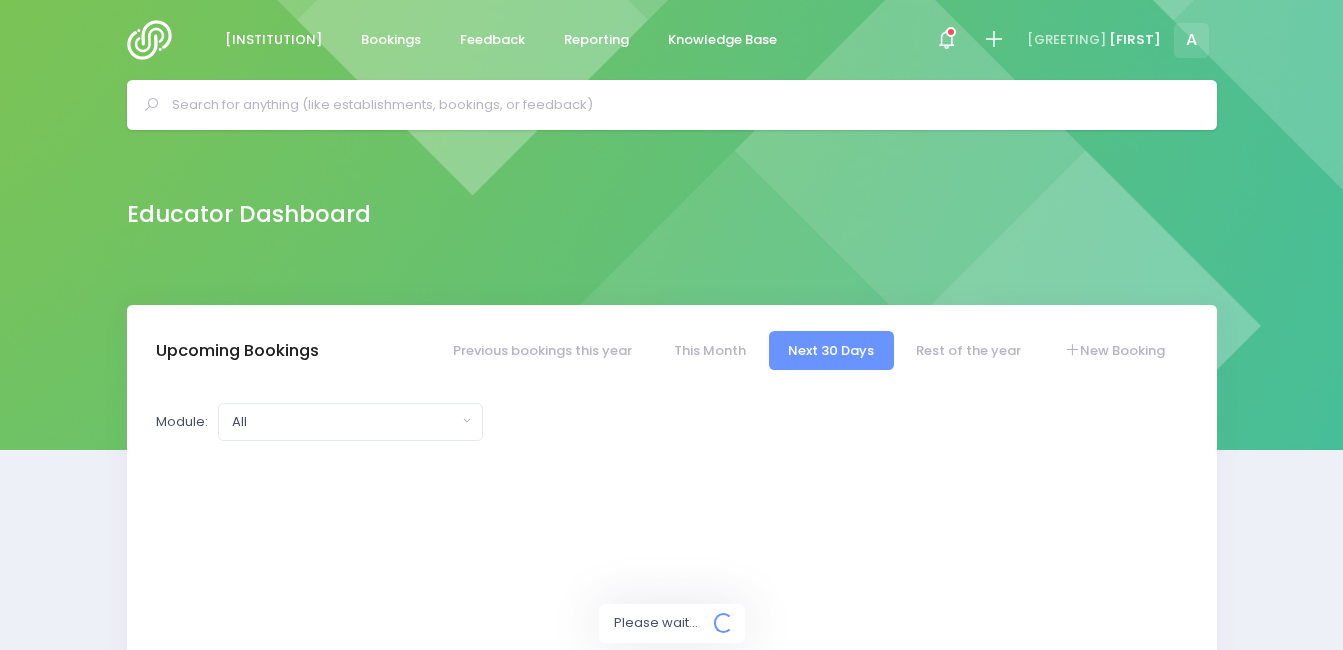 select on "[NUMBER]" 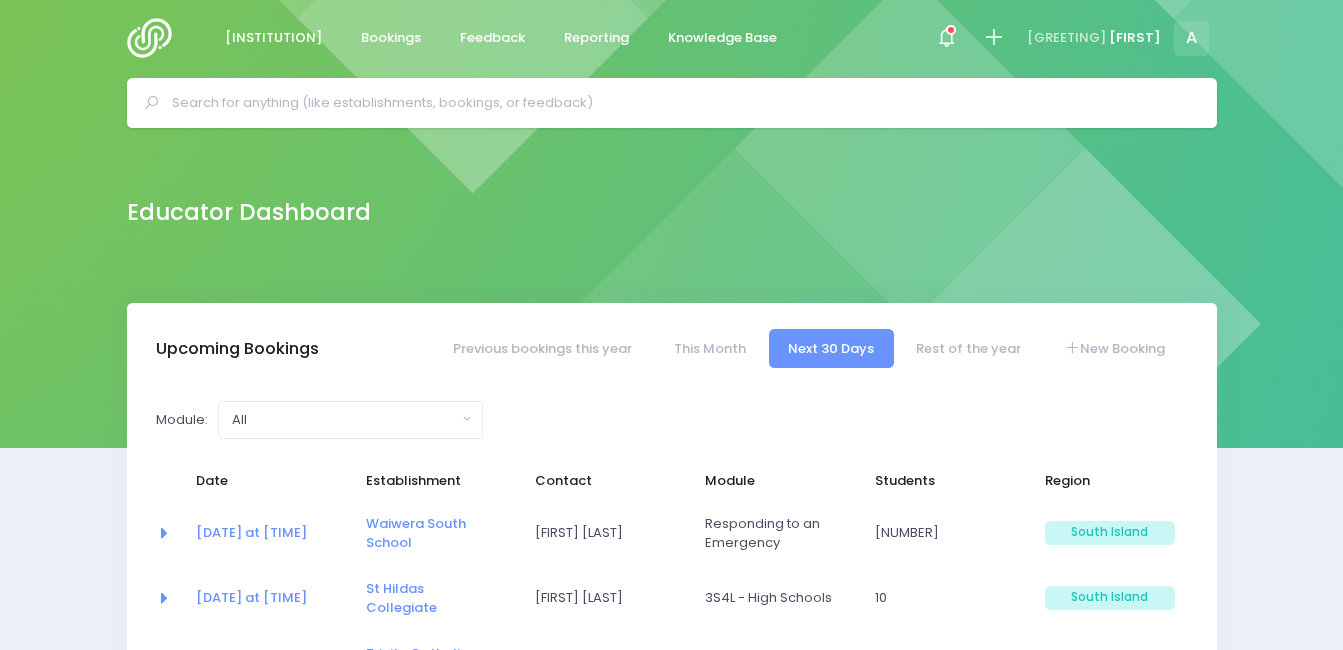 scroll, scrollTop: 0, scrollLeft: 0, axis: both 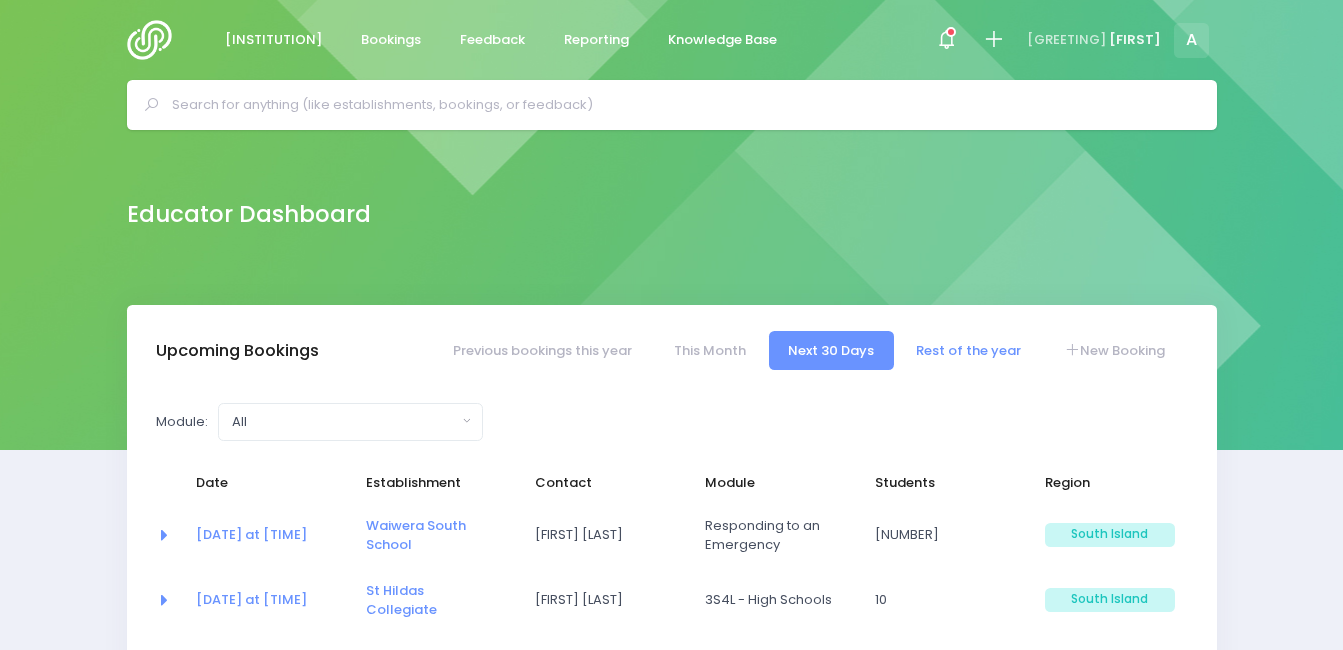 click on "Rest of the year" at bounding box center [969, 350] 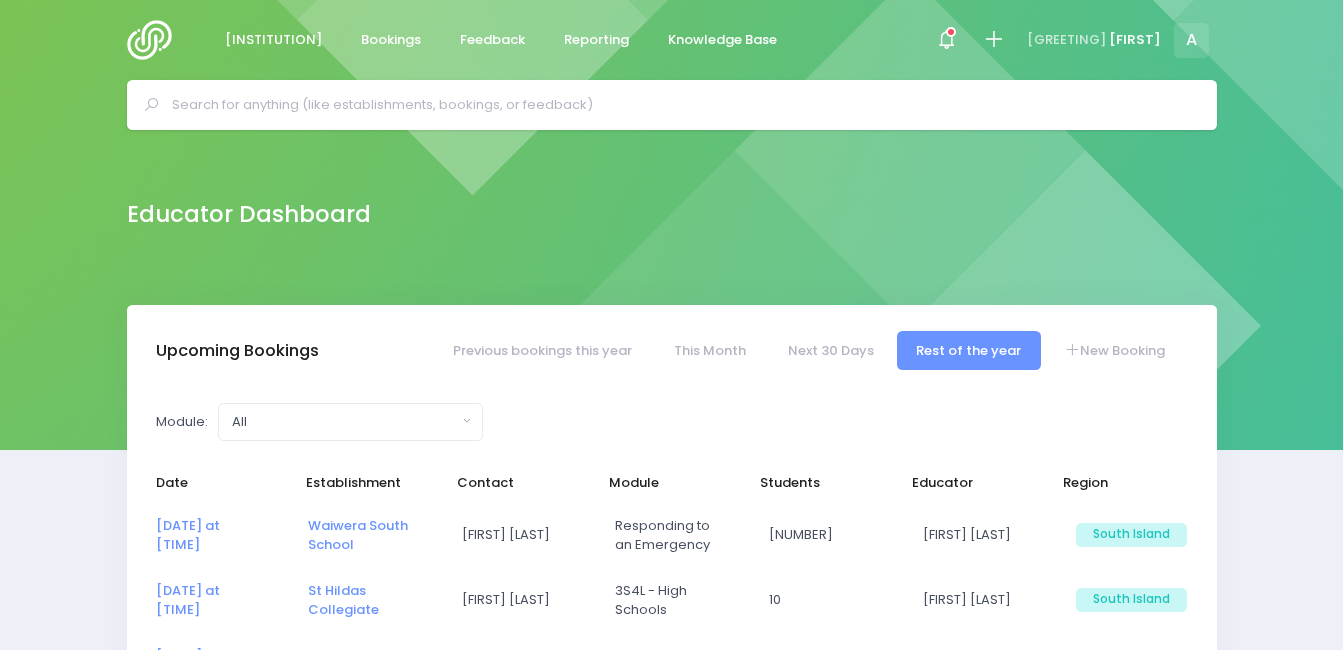 select on "[NUMBER]" 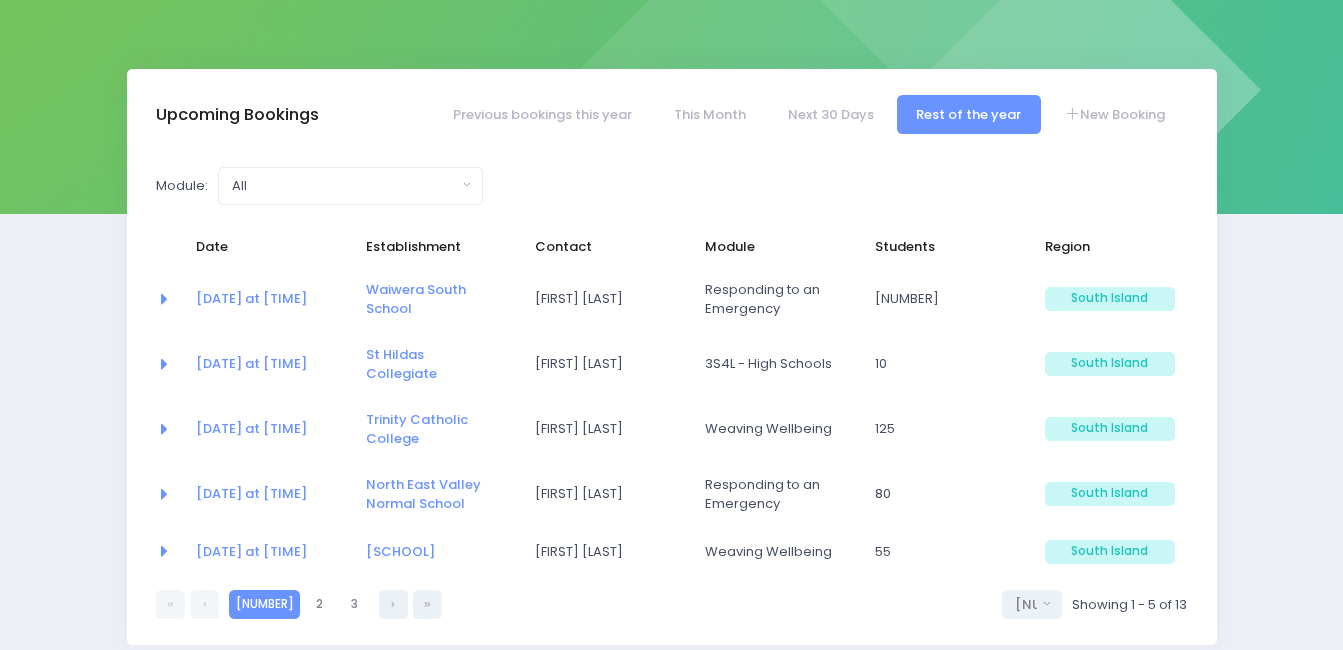 scroll, scrollTop: 257, scrollLeft: 0, axis: vertical 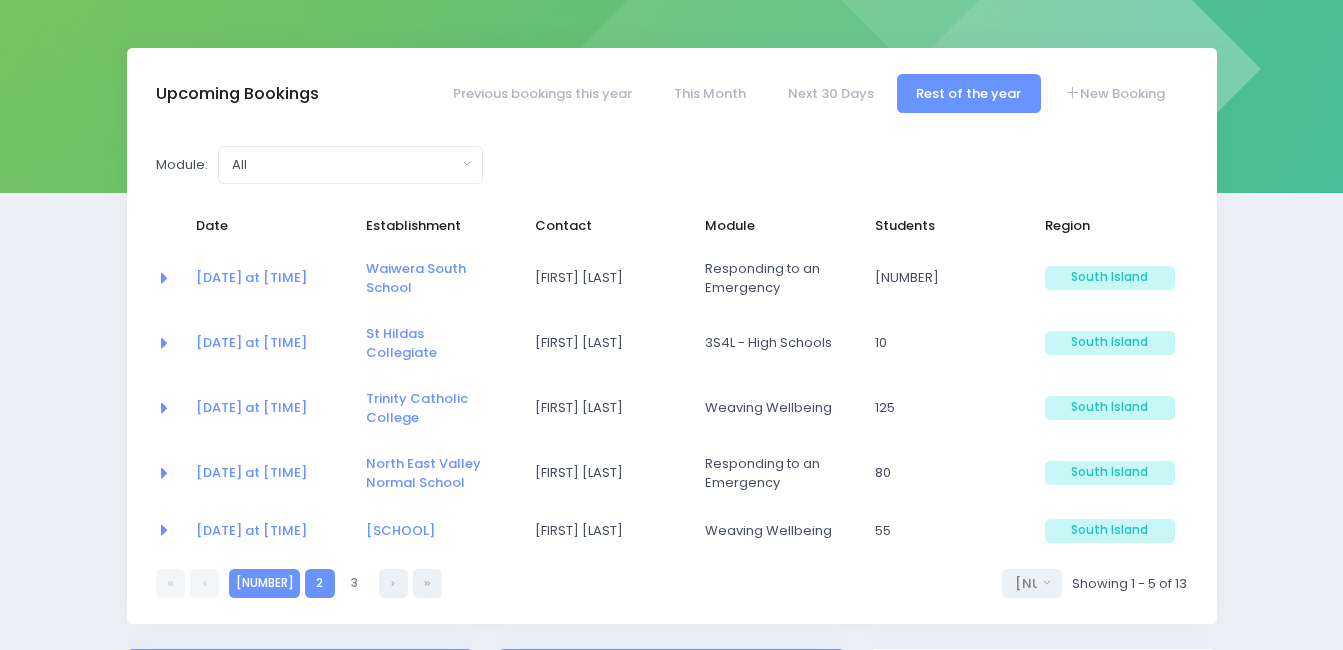 click on "2" at bounding box center [319, 583] 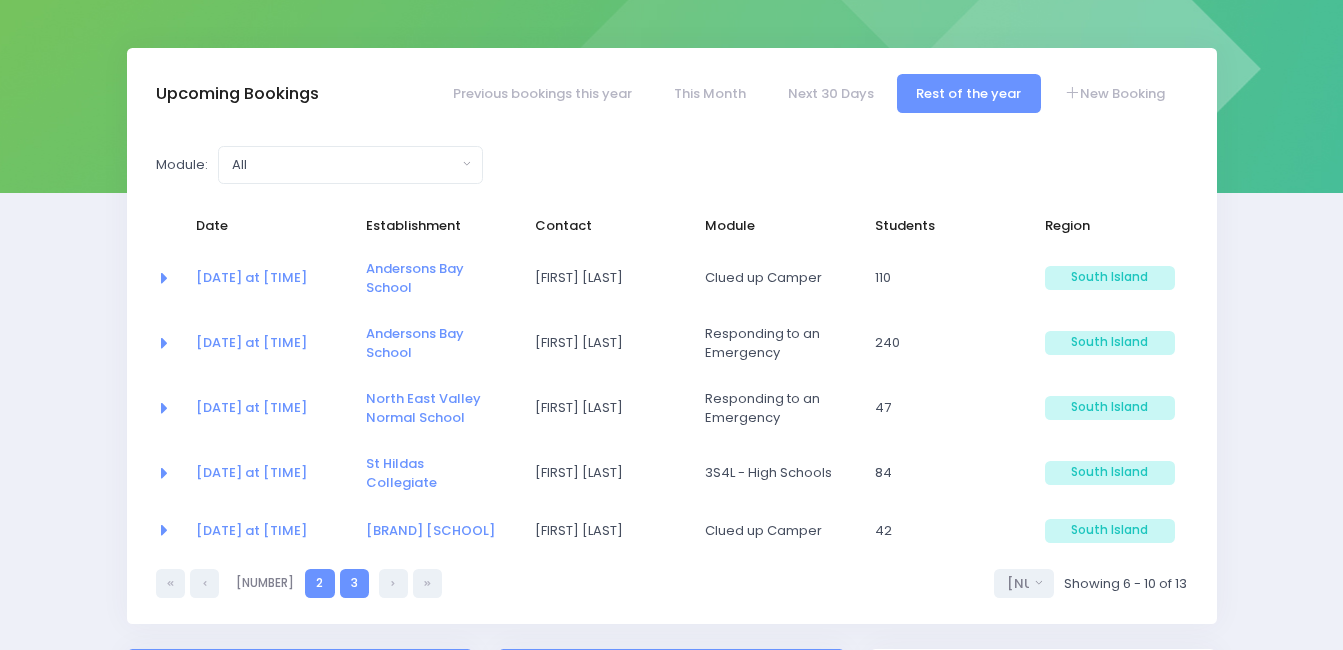 click on "3" at bounding box center [354, 583] 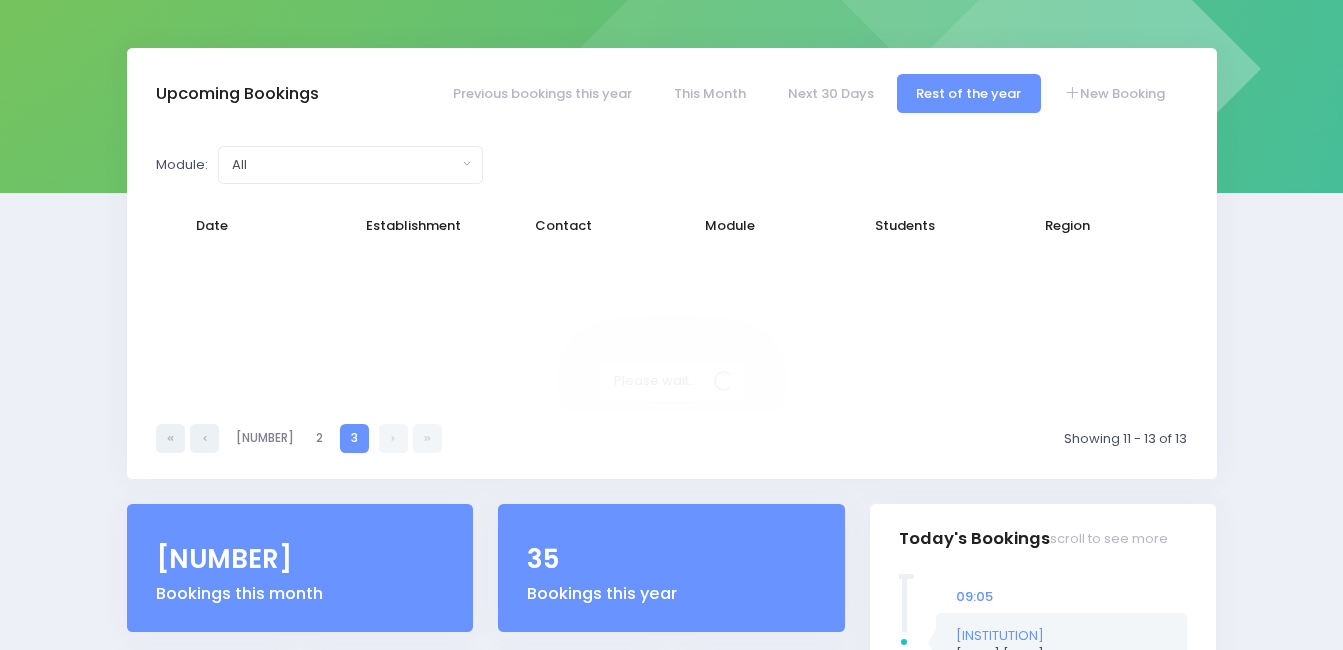 select on "[NUMBER]" 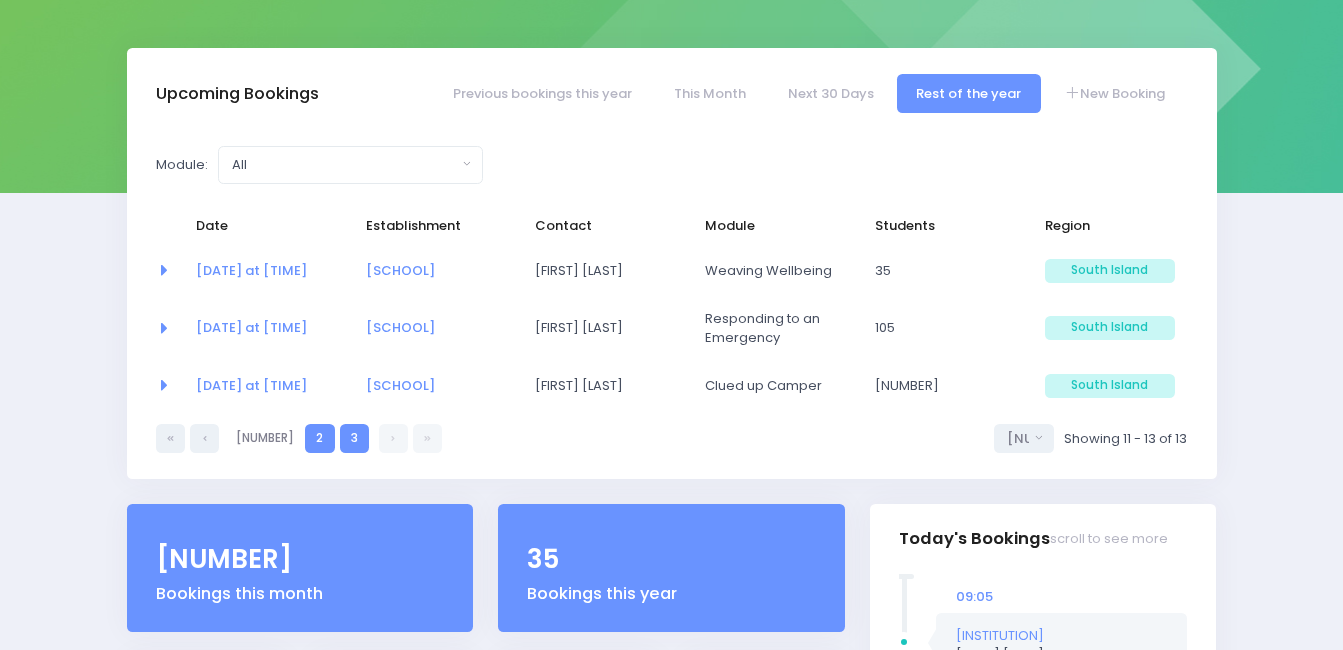 click on "2" at bounding box center [319, 438] 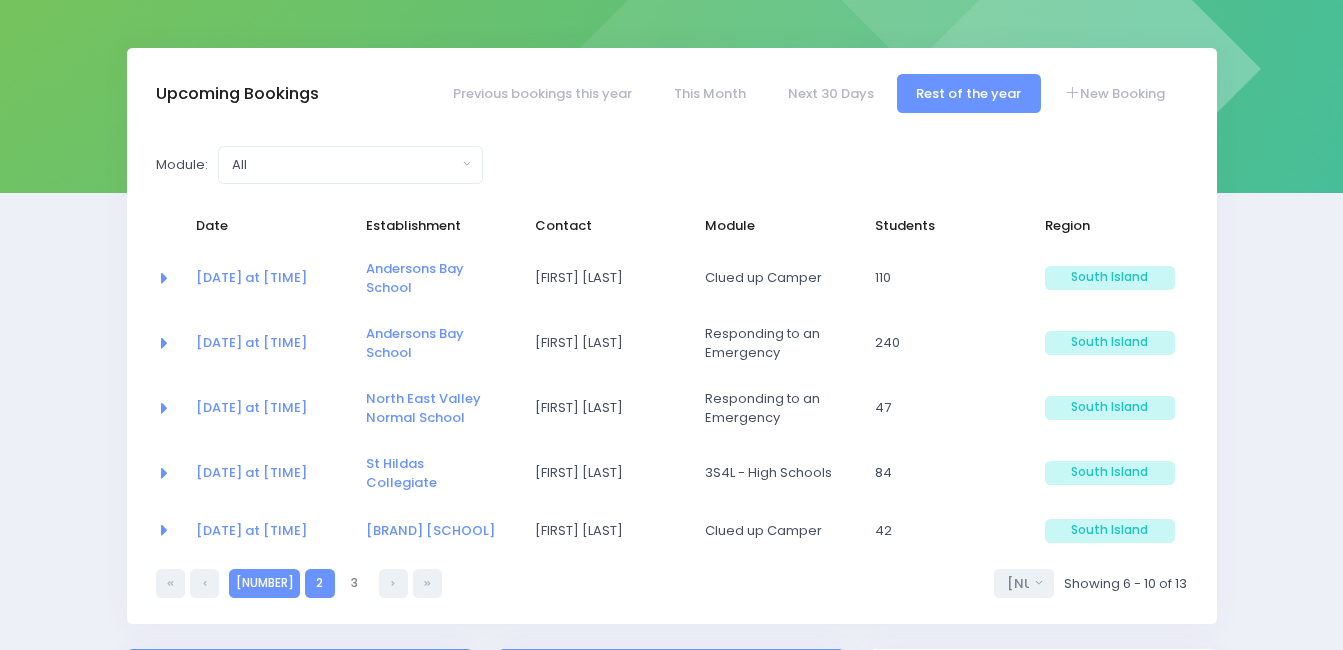 click on "[NUMBER]" at bounding box center [264, 583] 